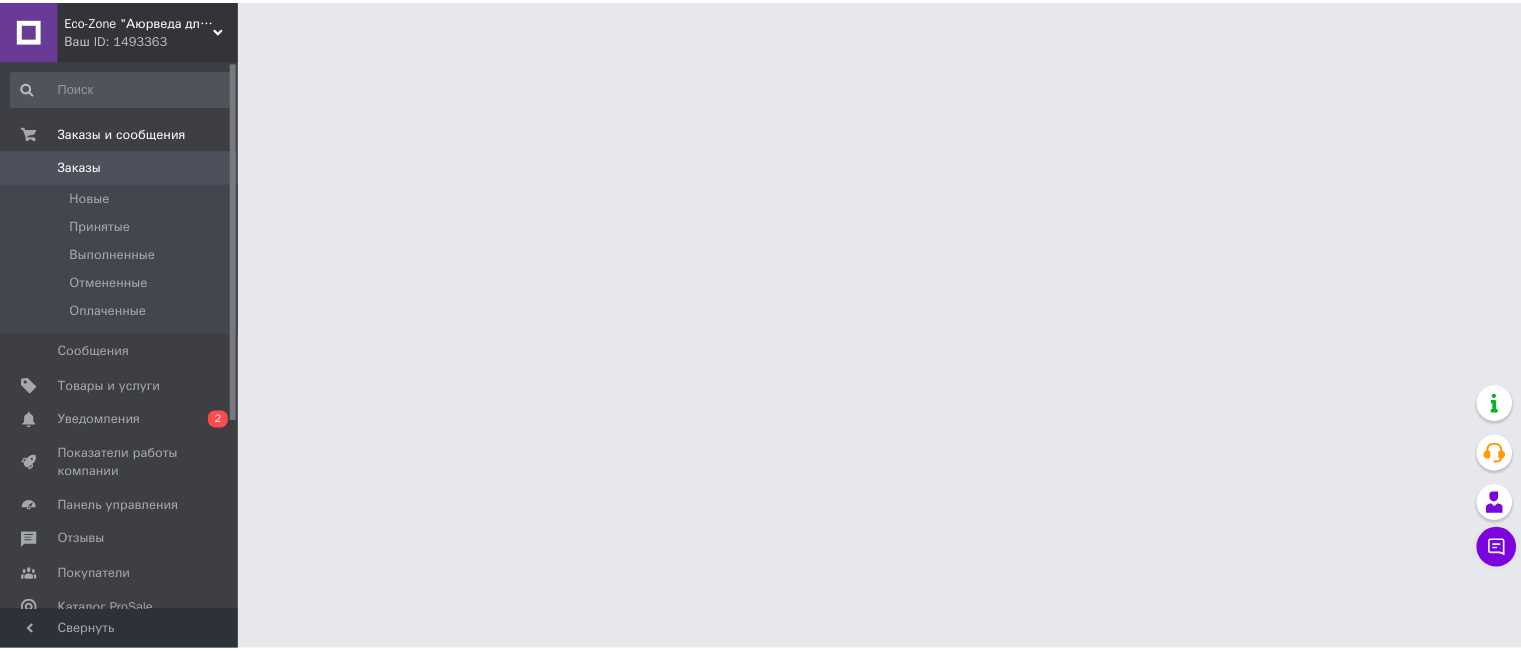 scroll, scrollTop: 0, scrollLeft: 0, axis: both 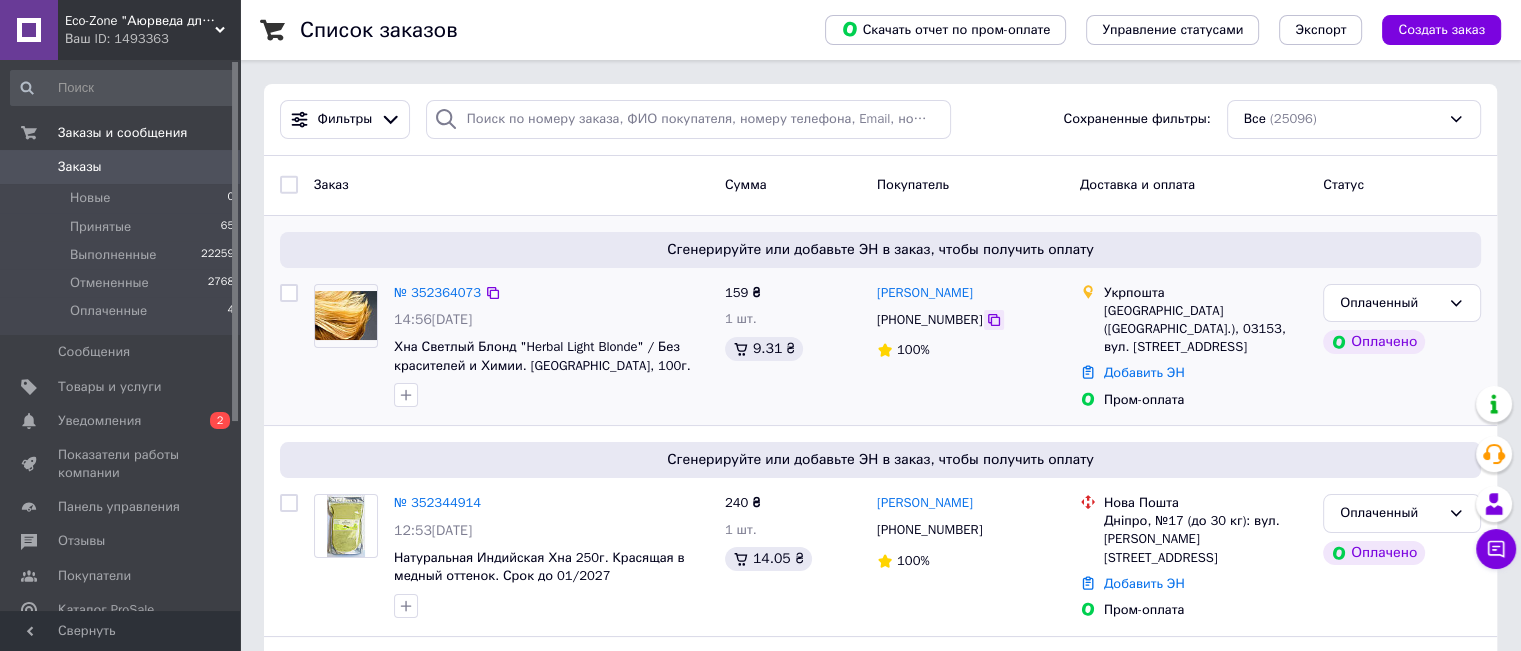 click 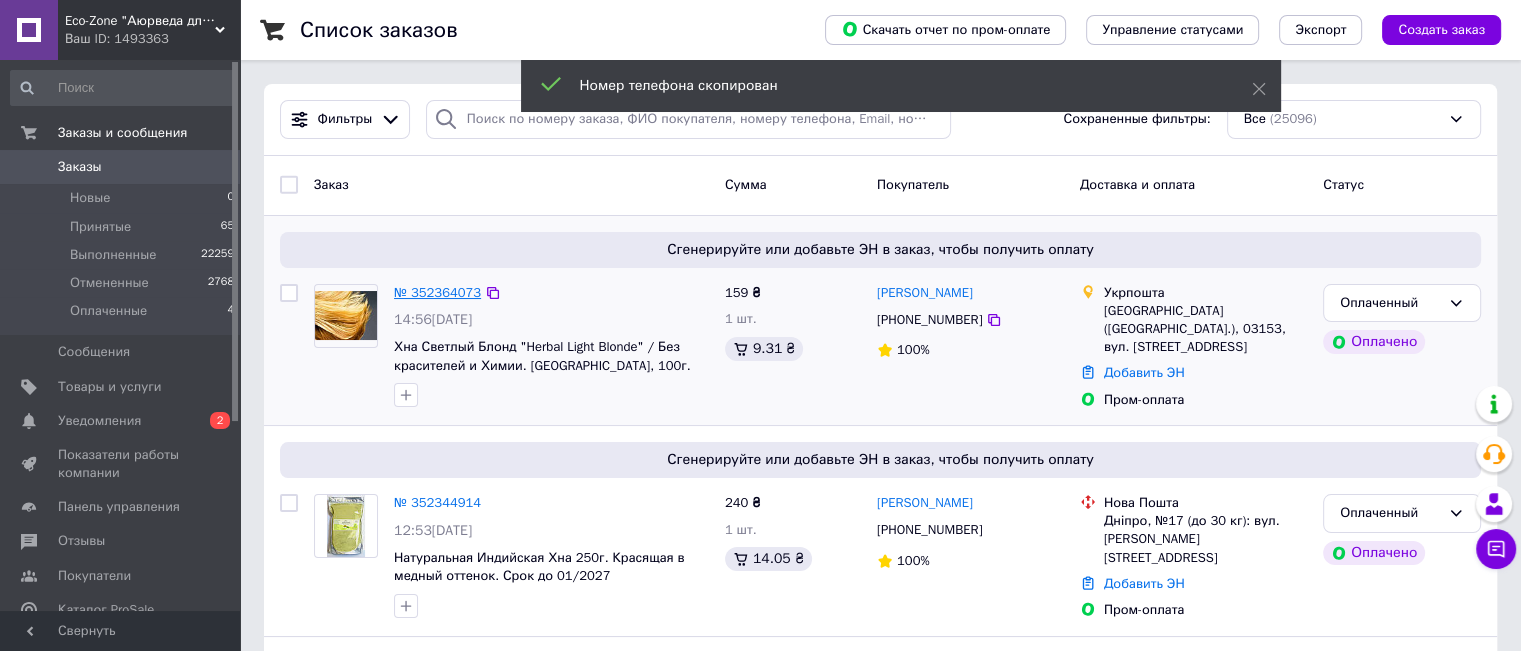 click on "№ 352364073" at bounding box center [437, 292] 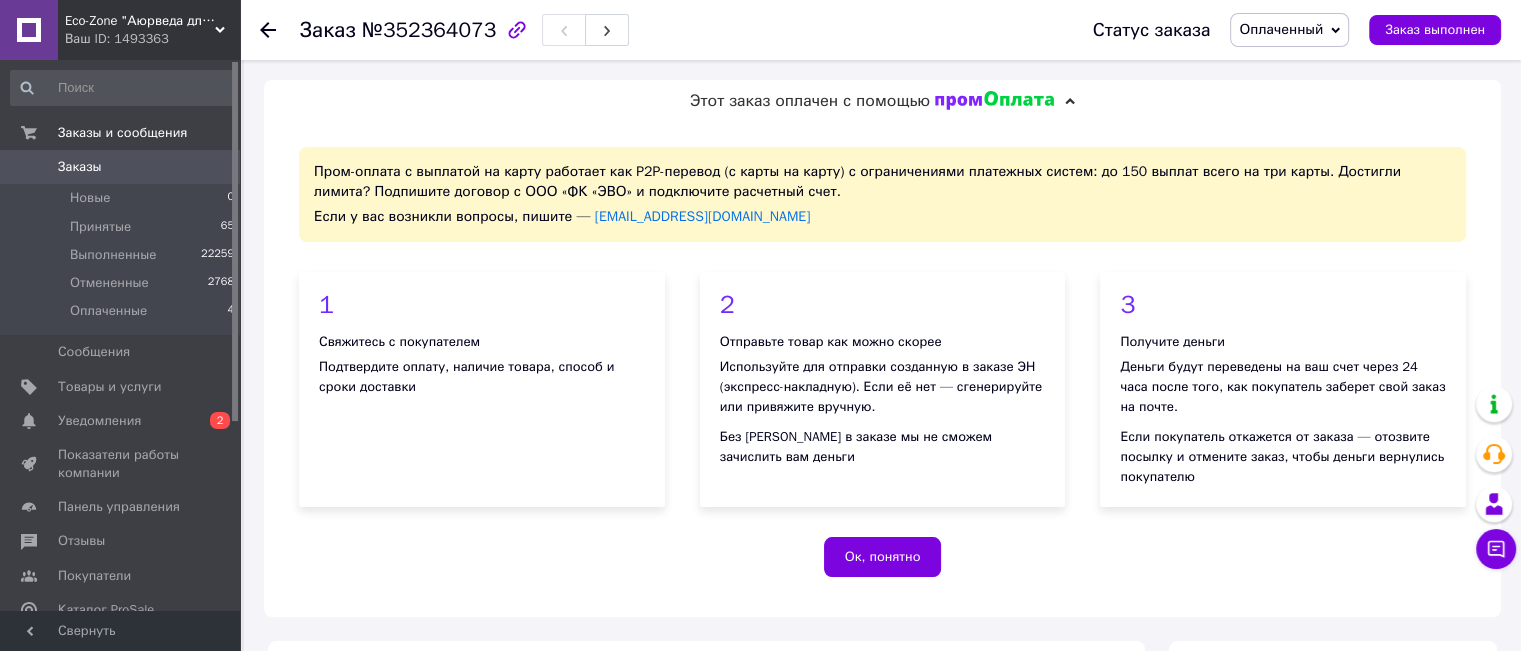 click on "Пром-оплата с выплатой на карту работает как P2P-перевод
(с карты на карту) с ограничениями платежных систем: до 150
выплат всего на три карты. Достигли лимита? Подпишите договор
с ООО «ФК «ЭВО» и подключите расчетный счет. Если у вас возникли вопросы, пишите —   [EMAIL_ADDRESS][DOMAIN_NAME] 1 Свяжитесь с покупателем Подтвердите оплату, наличие товара, способ и сроки доставки 2 Отправьте товар как можно скорее Используйте для отправки созданную в заказе ЭН (экспресс-накладную).
Если её нет — сгенерируйте или привяжите вручную. Без [PERSON_NAME] в заказе мы не сможем зачислить вам деньги 3" at bounding box center [882, 369] 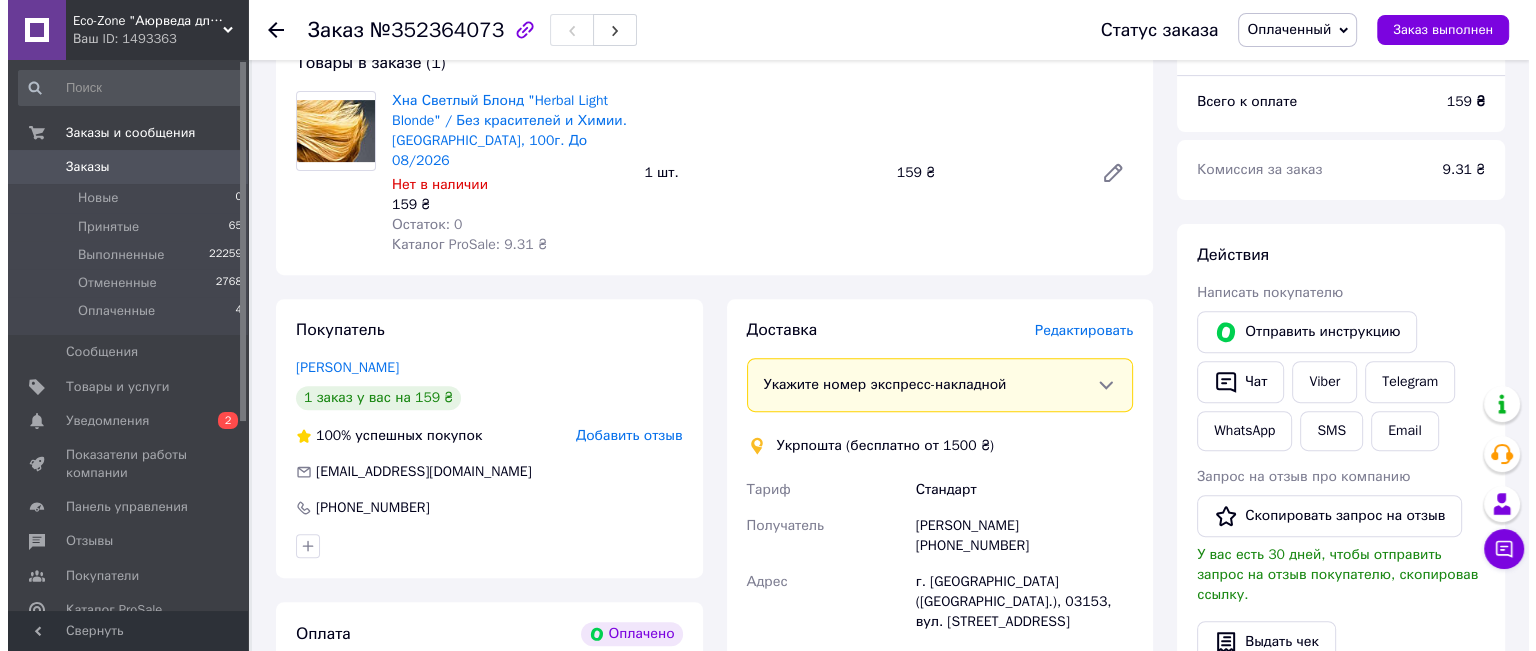 scroll, scrollTop: 900, scrollLeft: 0, axis: vertical 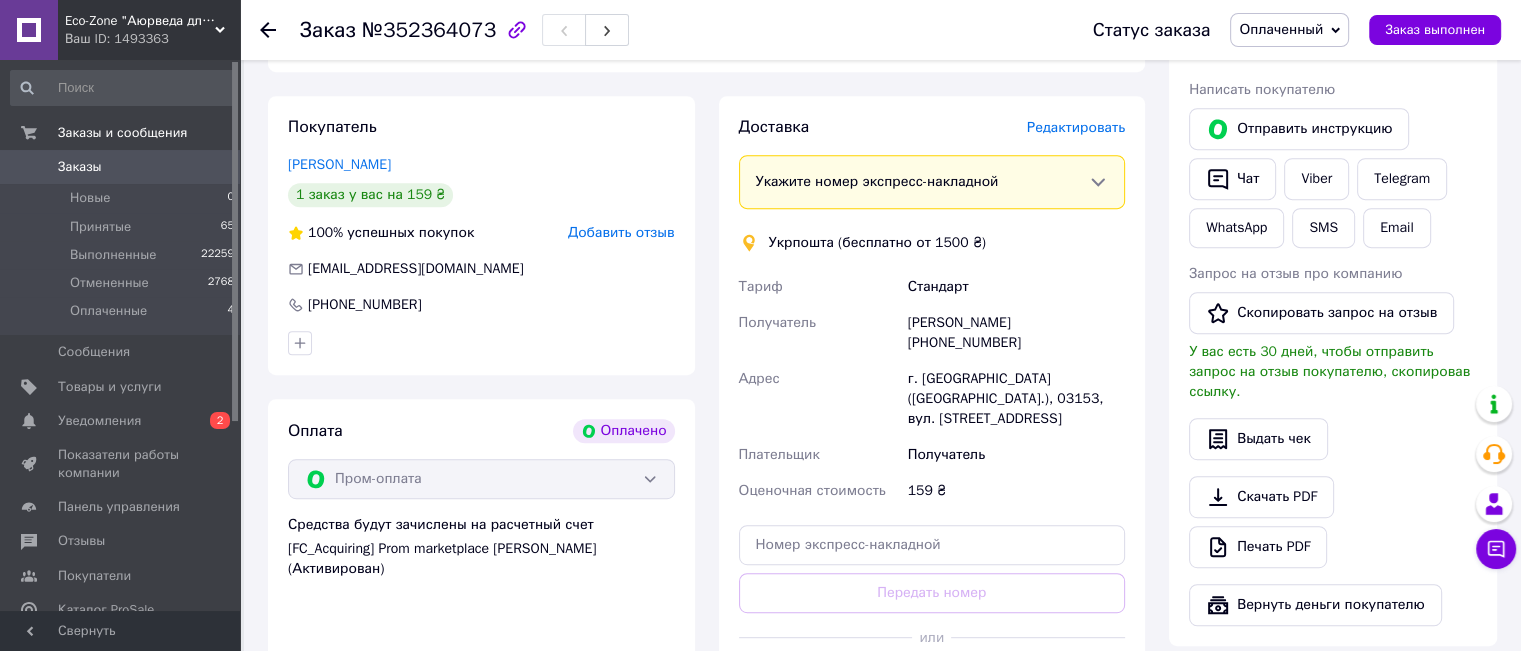 click on "Редактировать" at bounding box center (1076, 127) 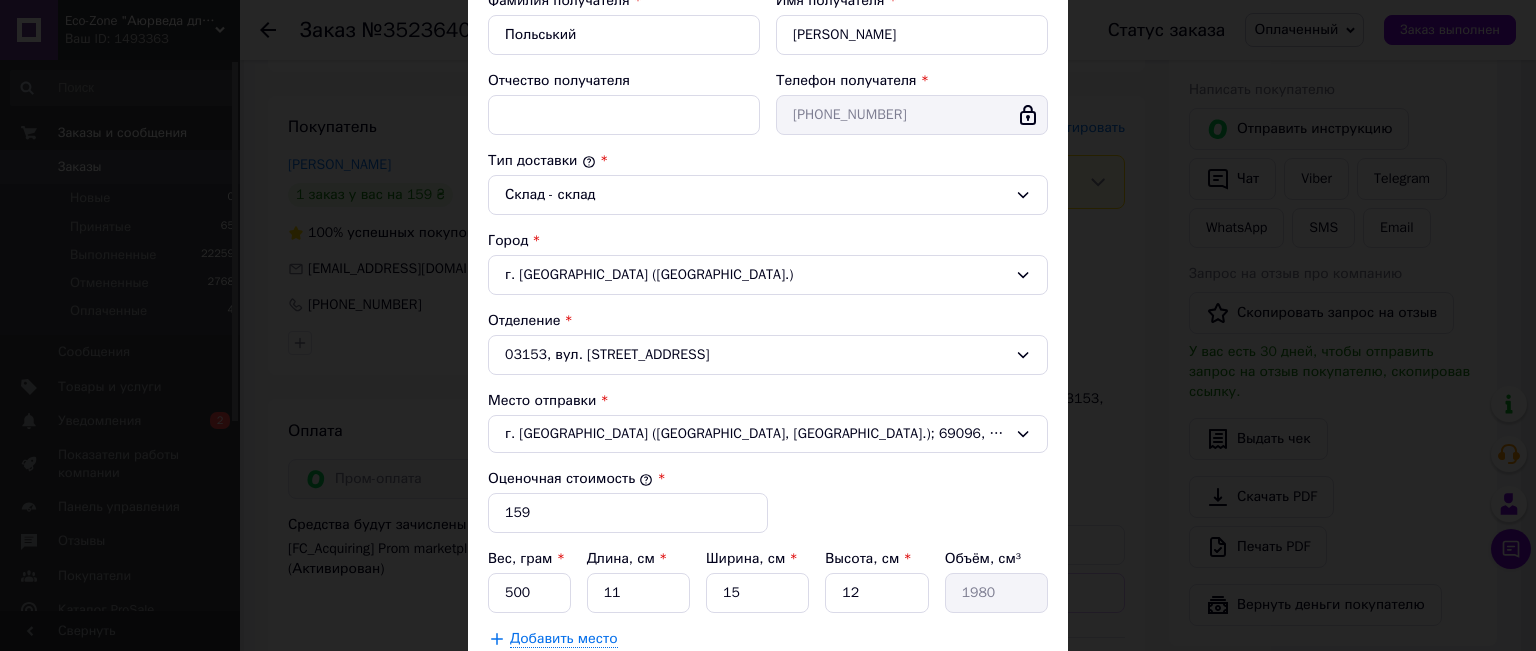 scroll, scrollTop: 500, scrollLeft: 0, axis: vertical 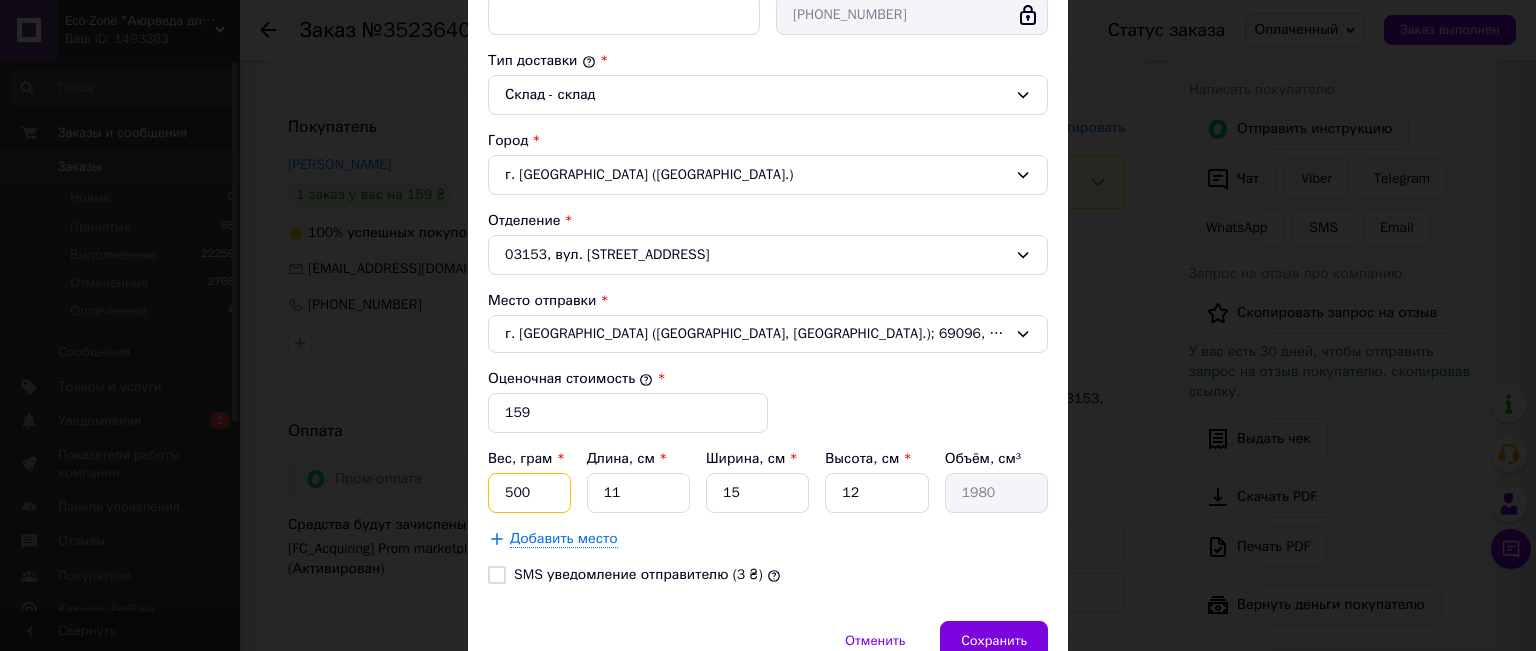 drag, startPoint x: 548, startPoint y: 481, endPoint x: 489, endPoint y: 487, distance: 59.3043 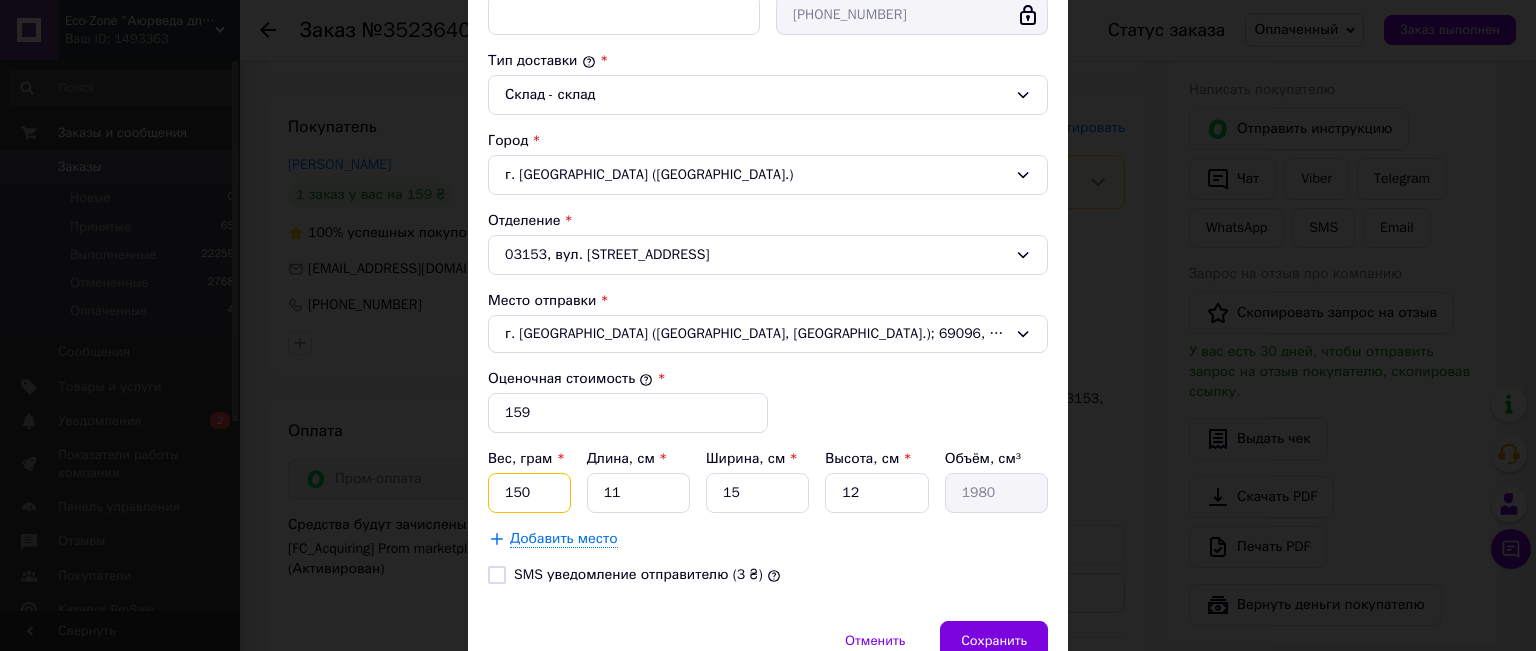 type on "150" 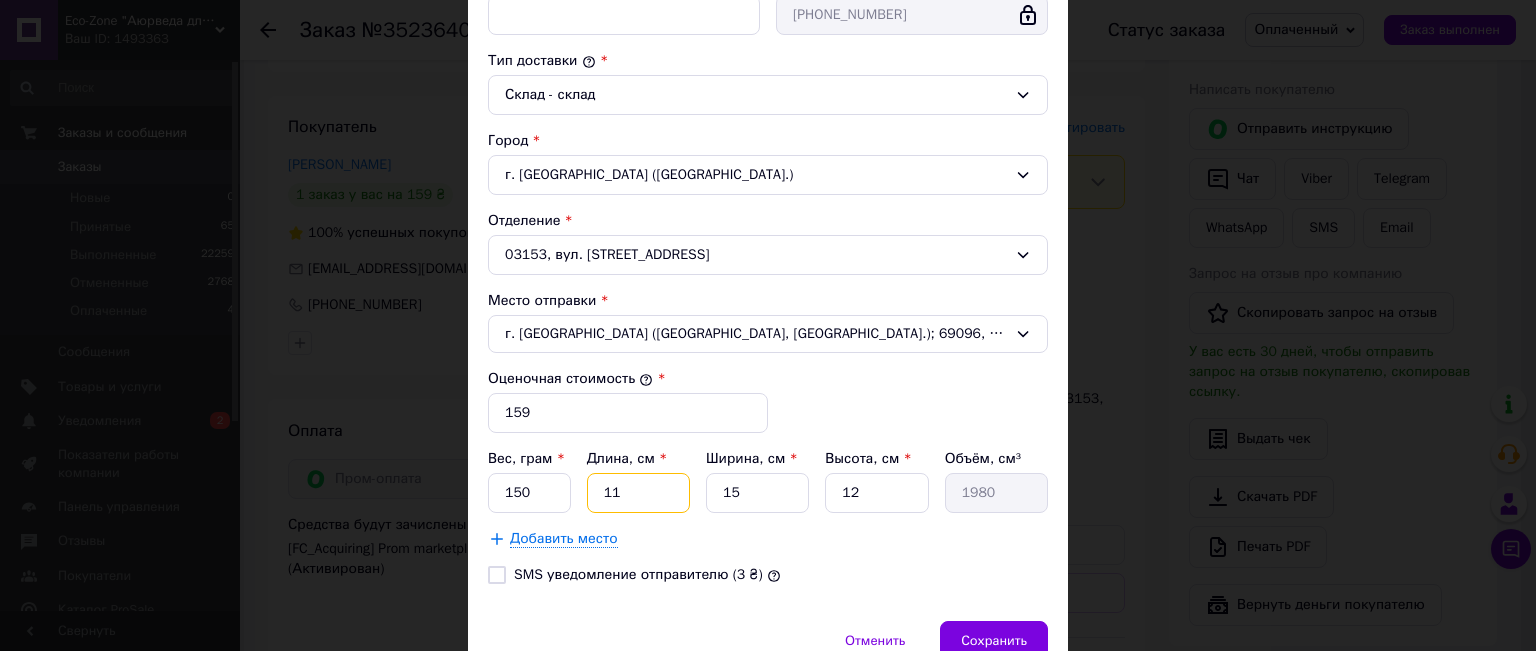 drag, startPoint x: 646, startPoint y: 490, endPoint x: 599, endPoint y: 491, distance: 47.010635 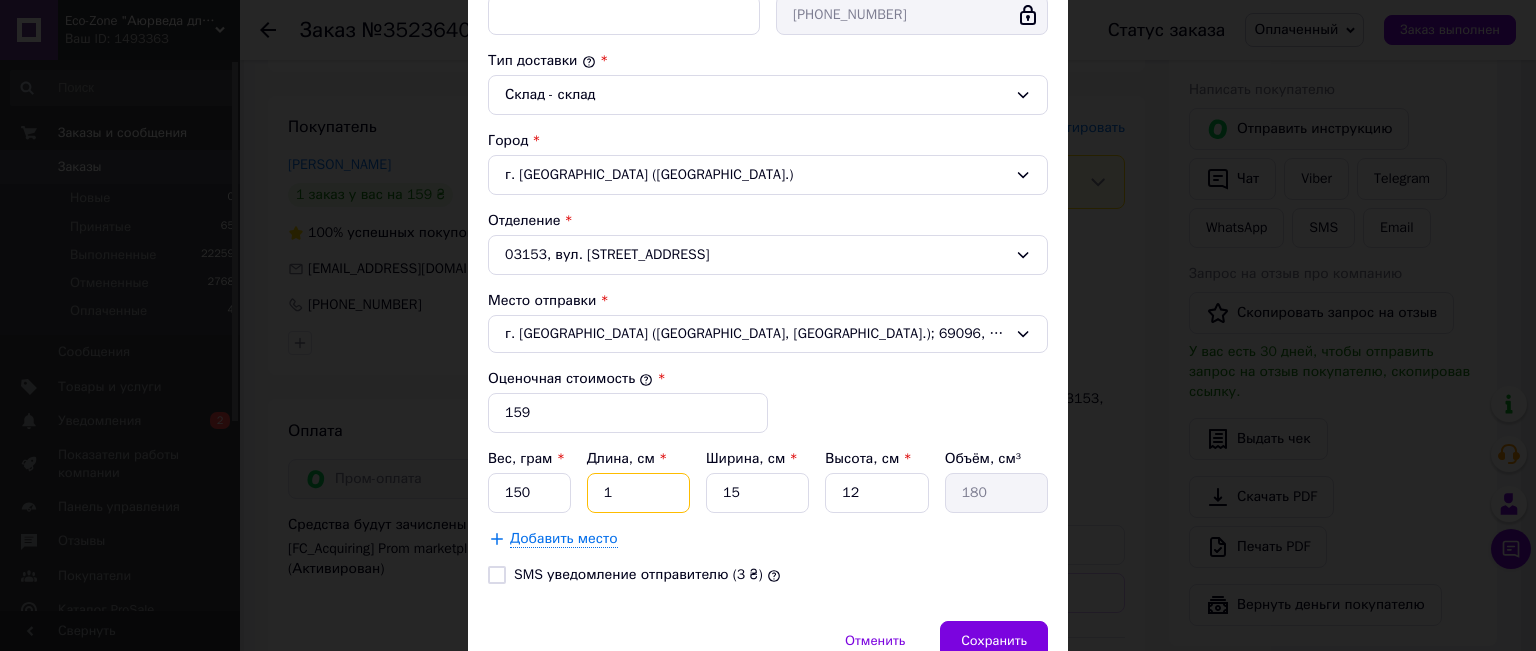 type on "18" 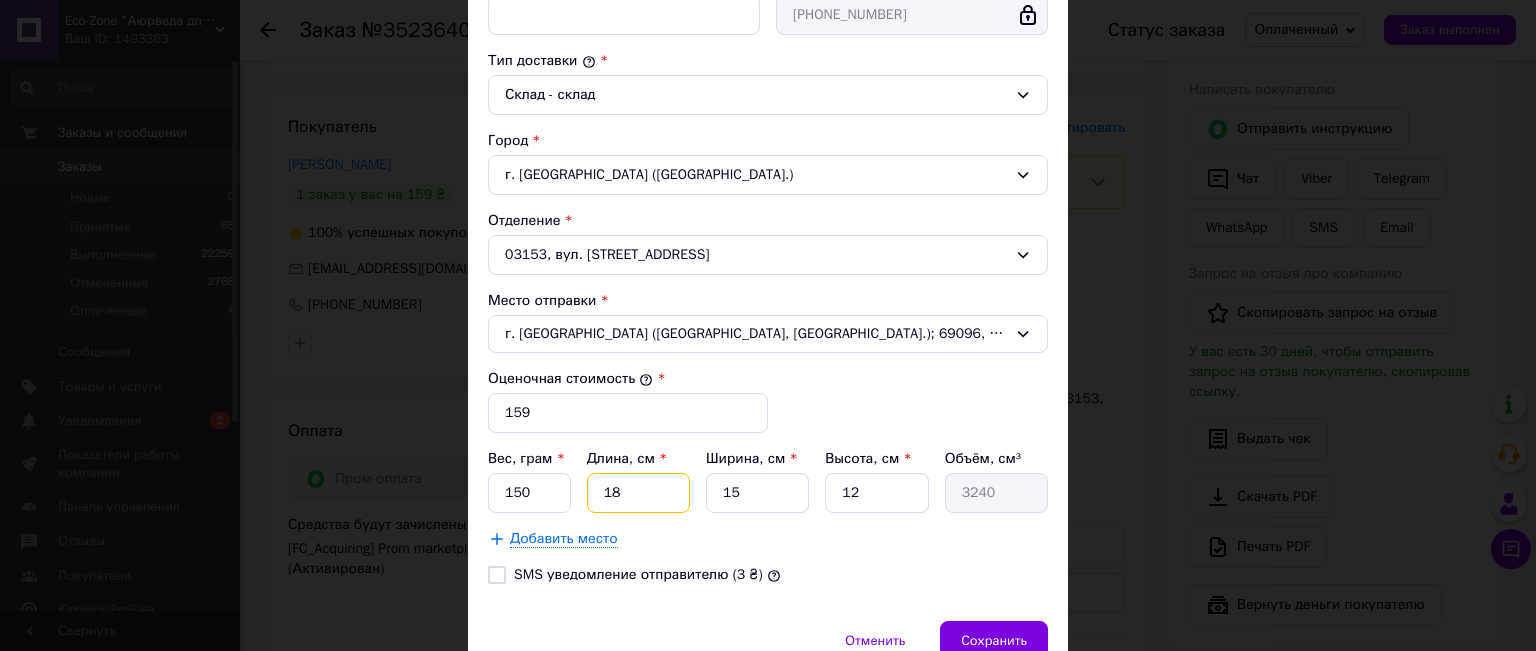 type on "18" 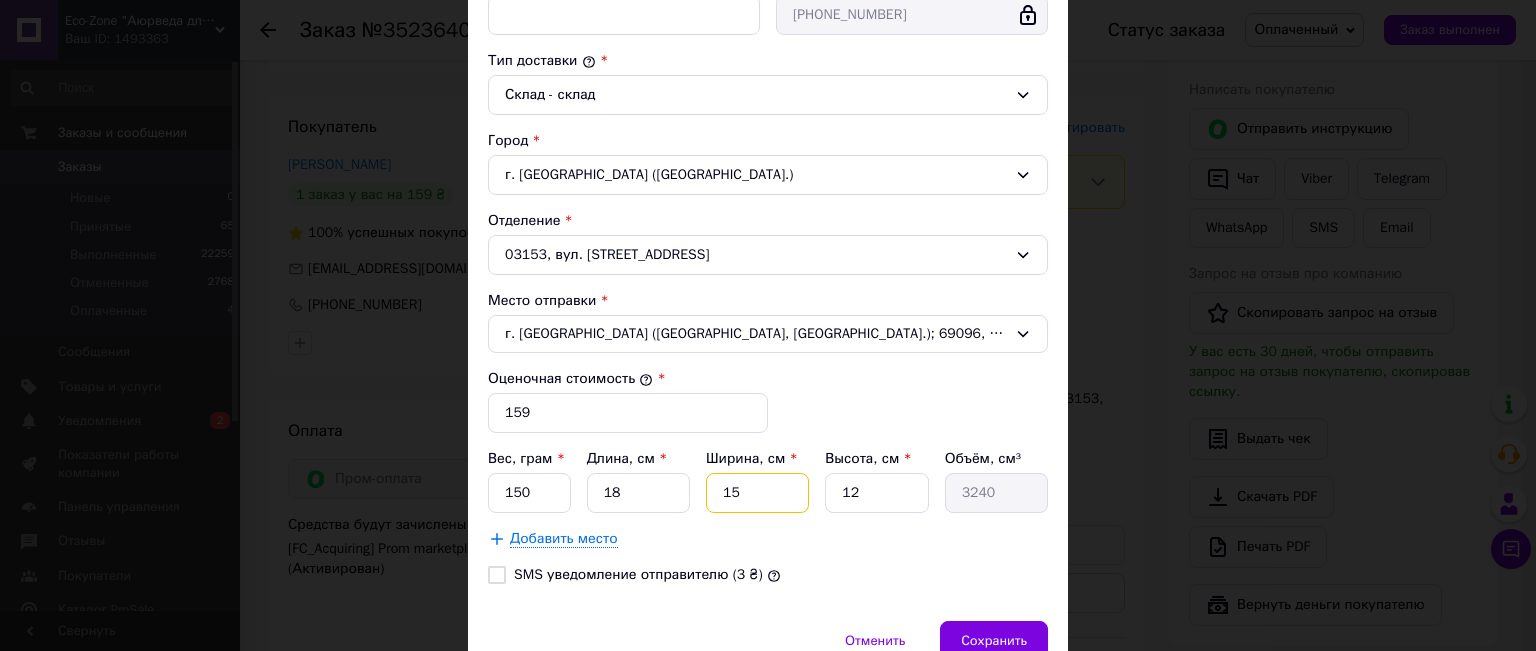 drag, startPoint x: 748, startPoint y: 488, endPoint x: 726, endPoint y: 487, distance: 22.022715 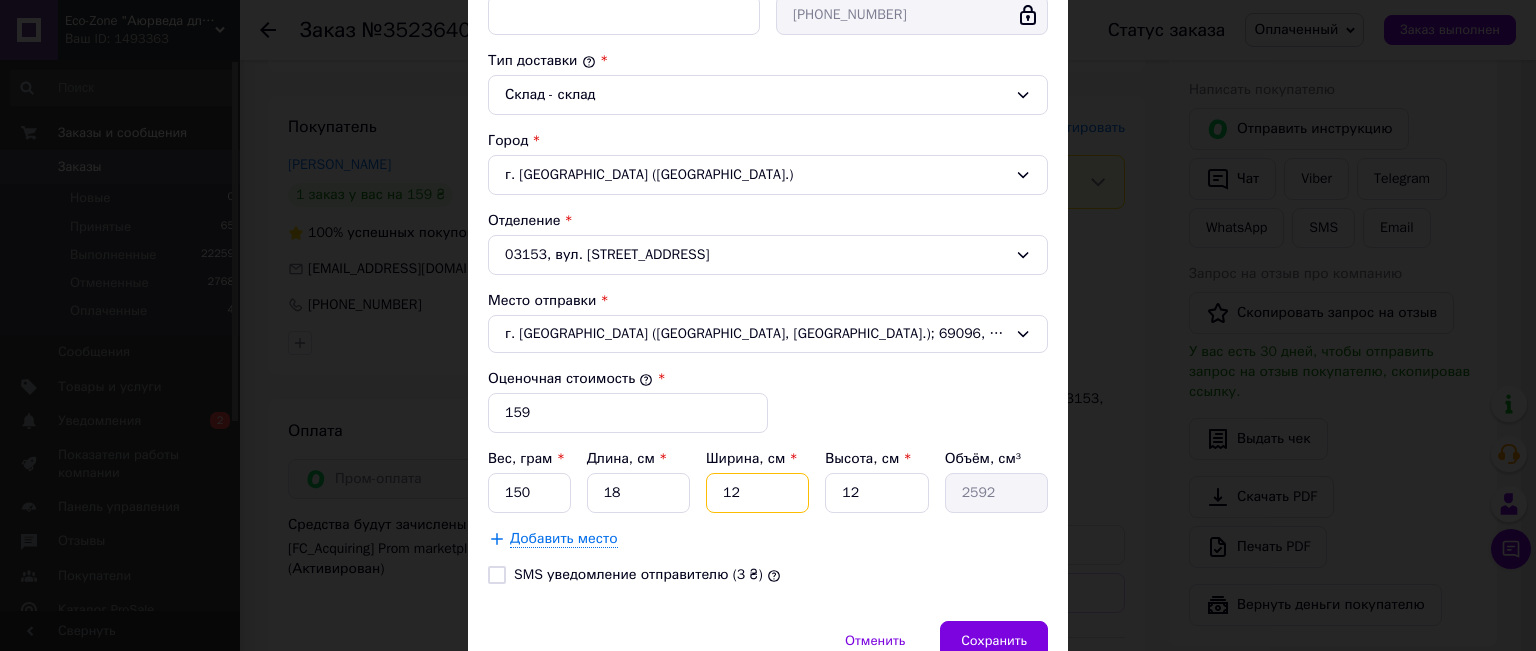 type on "12" 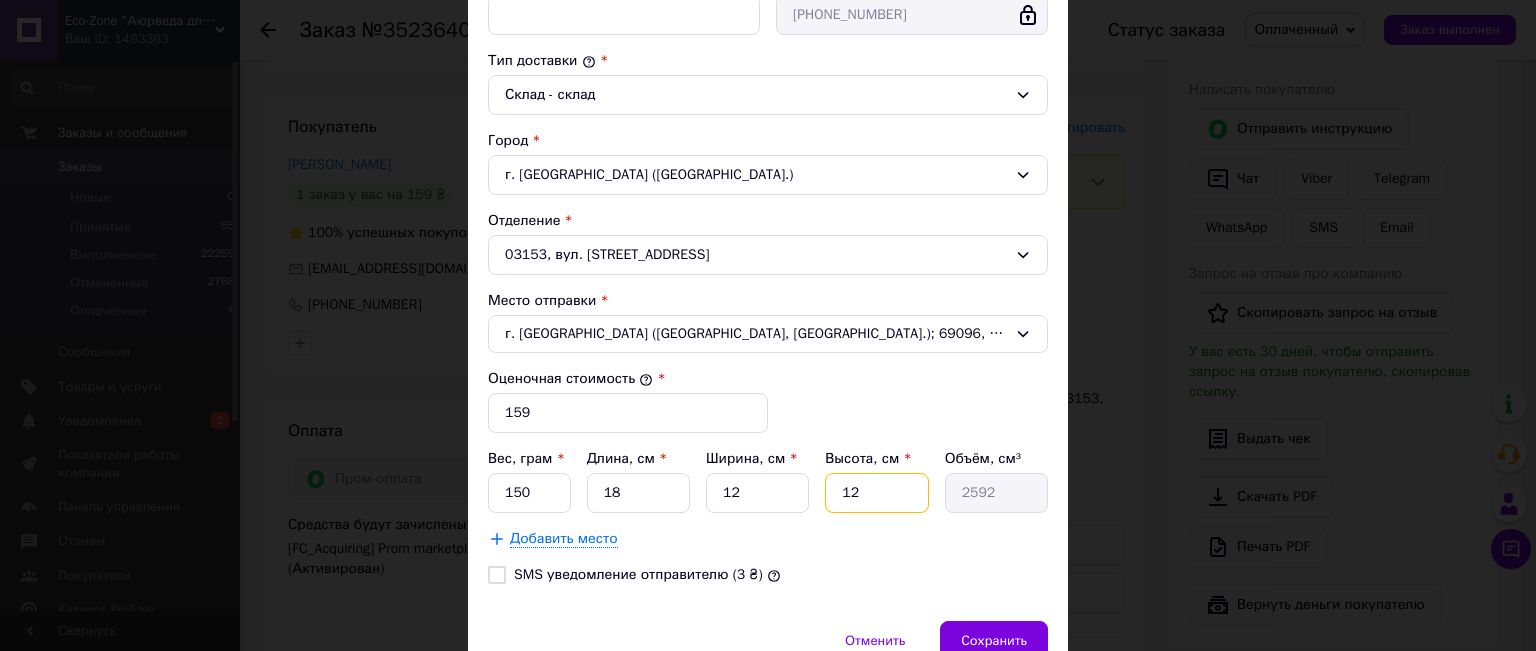 drag, startPoint x: 871, startPoint y: 494, endPoint x: 838, endPoint y: 490, distance: 33.24154 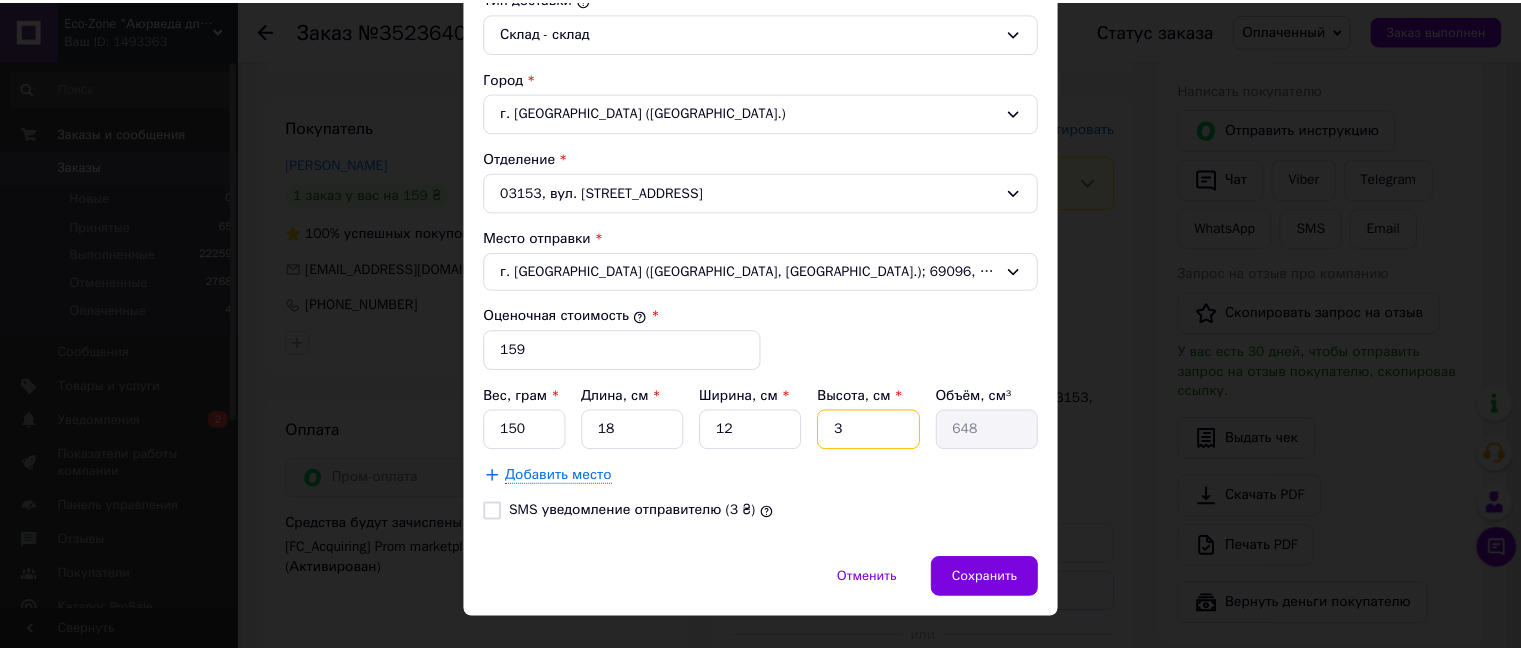 scroll, scrollTop: 595, scrollLeft: 0, axis: vertical 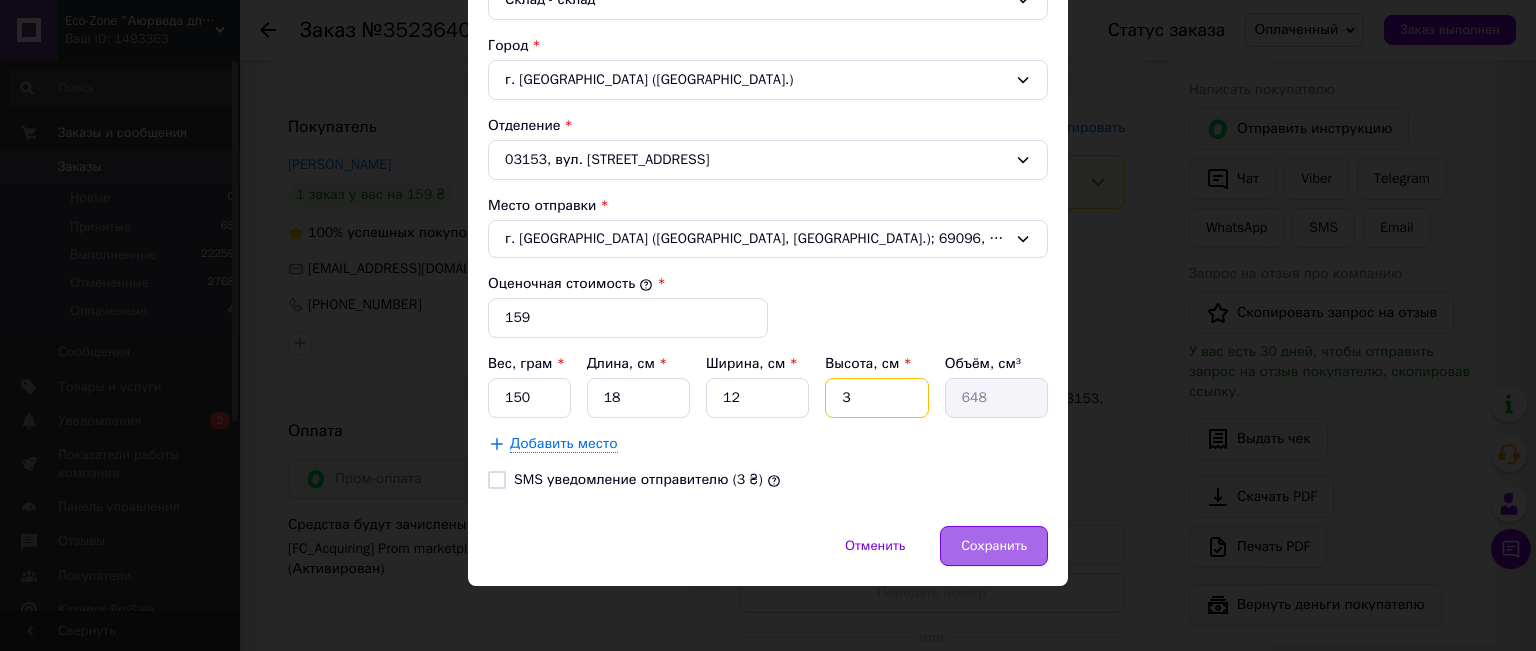 type on "3" 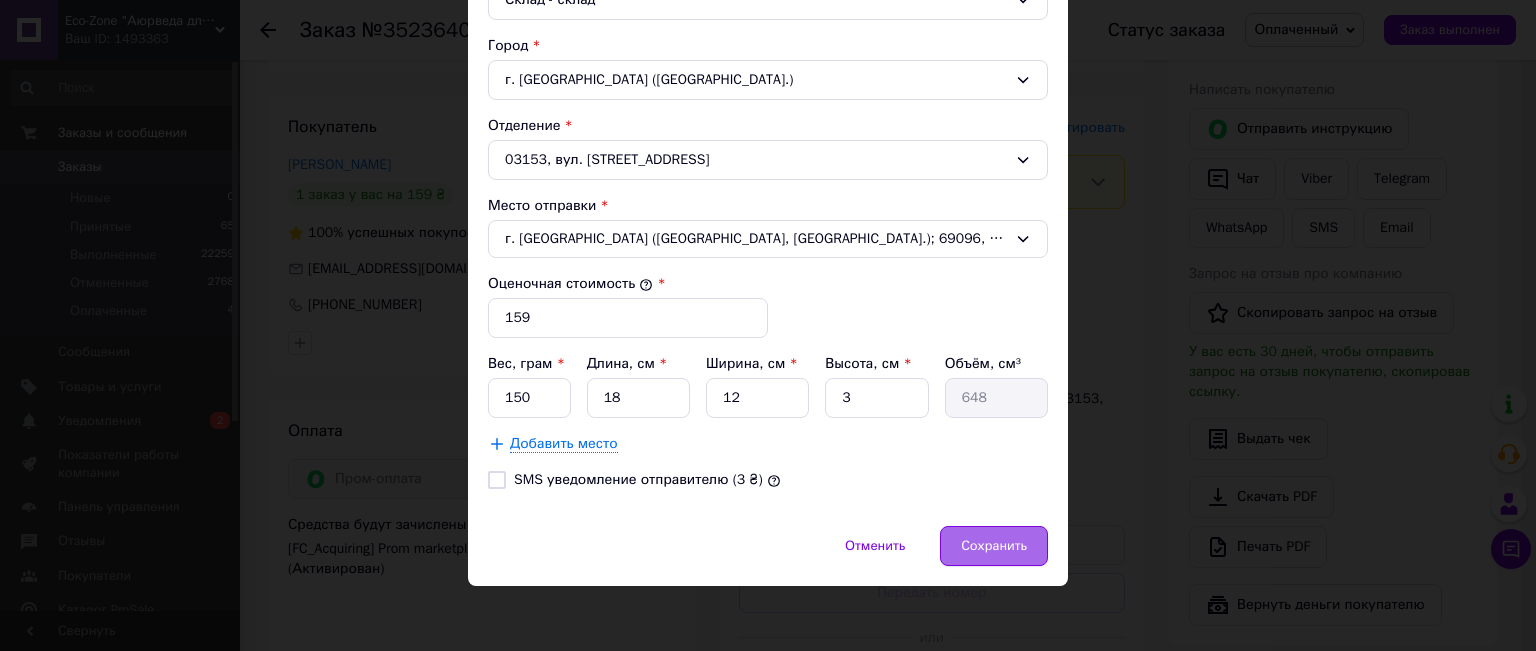 click on "Сохранить" at bounding box center (994, 546) 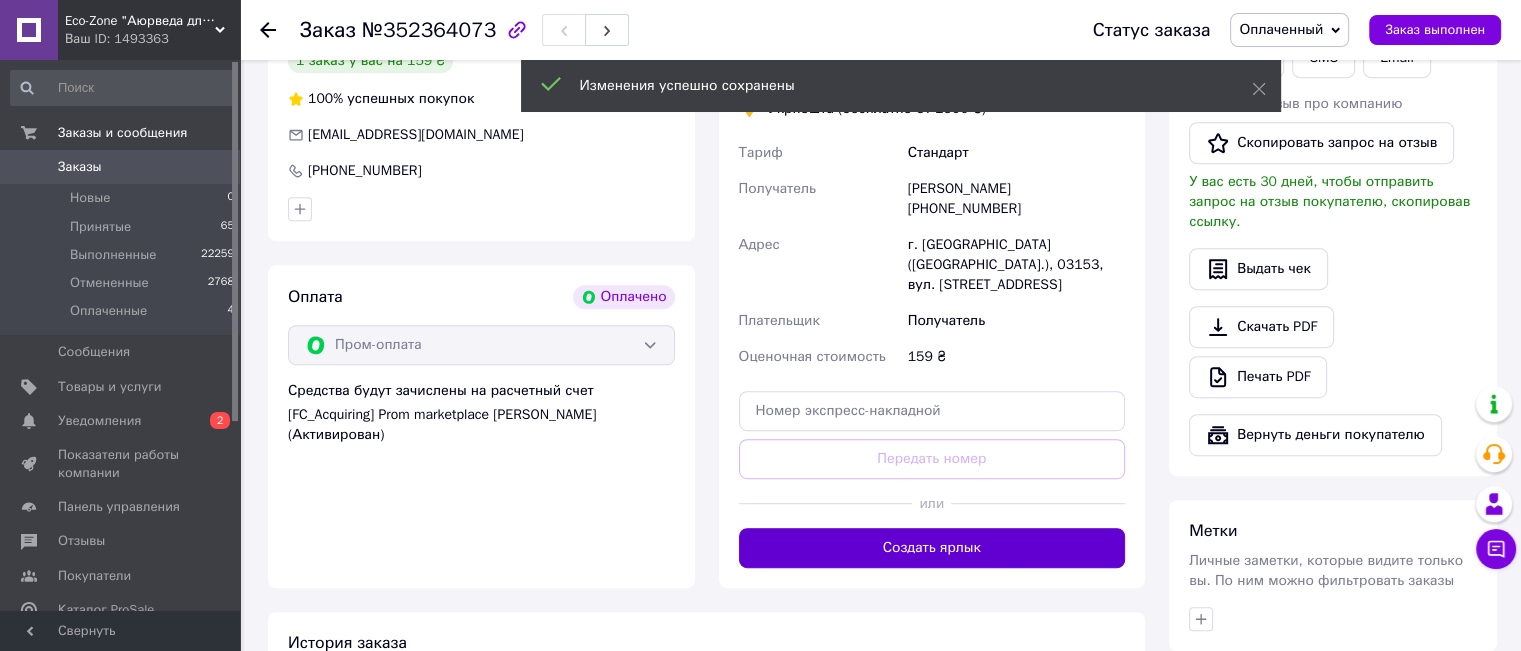 scroll, scrollTop: 1200, scrollLeft: 0, axis: vertical 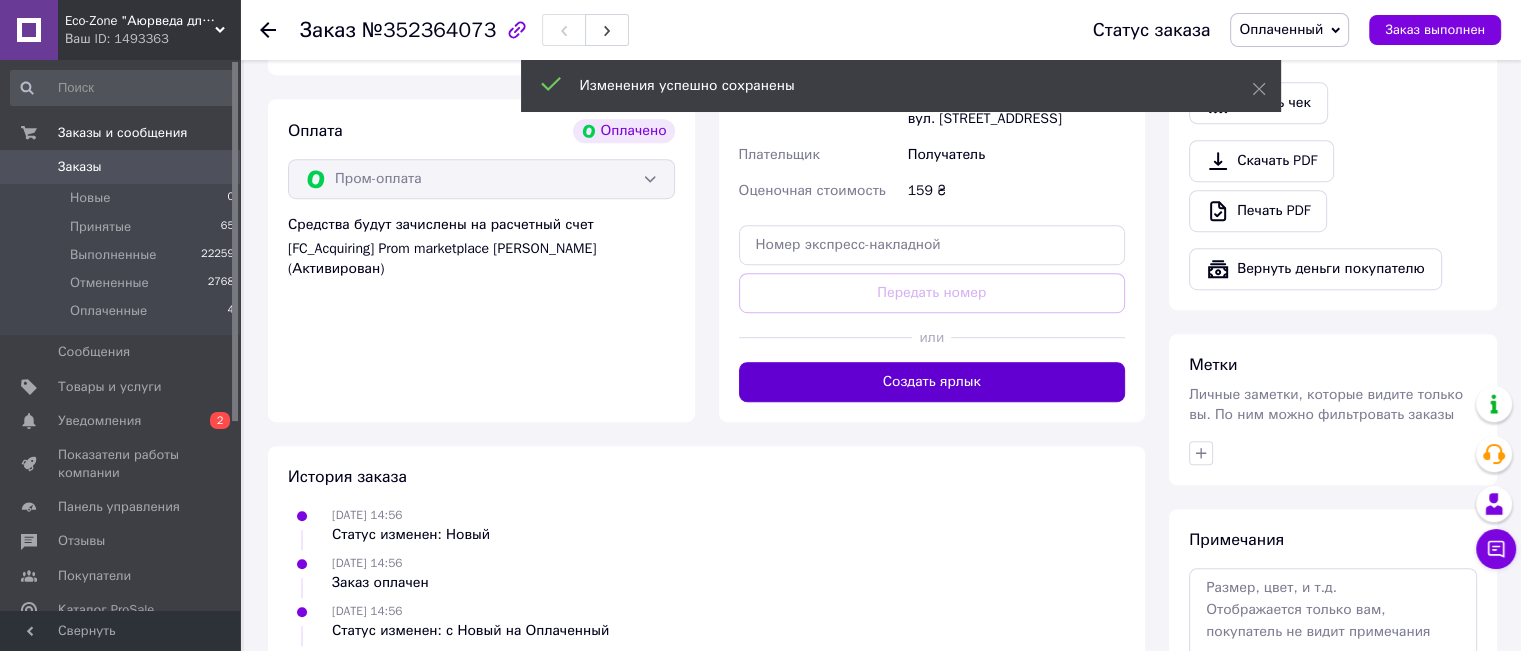 click on "Создать ярлык" at bounding box center (932, 382) 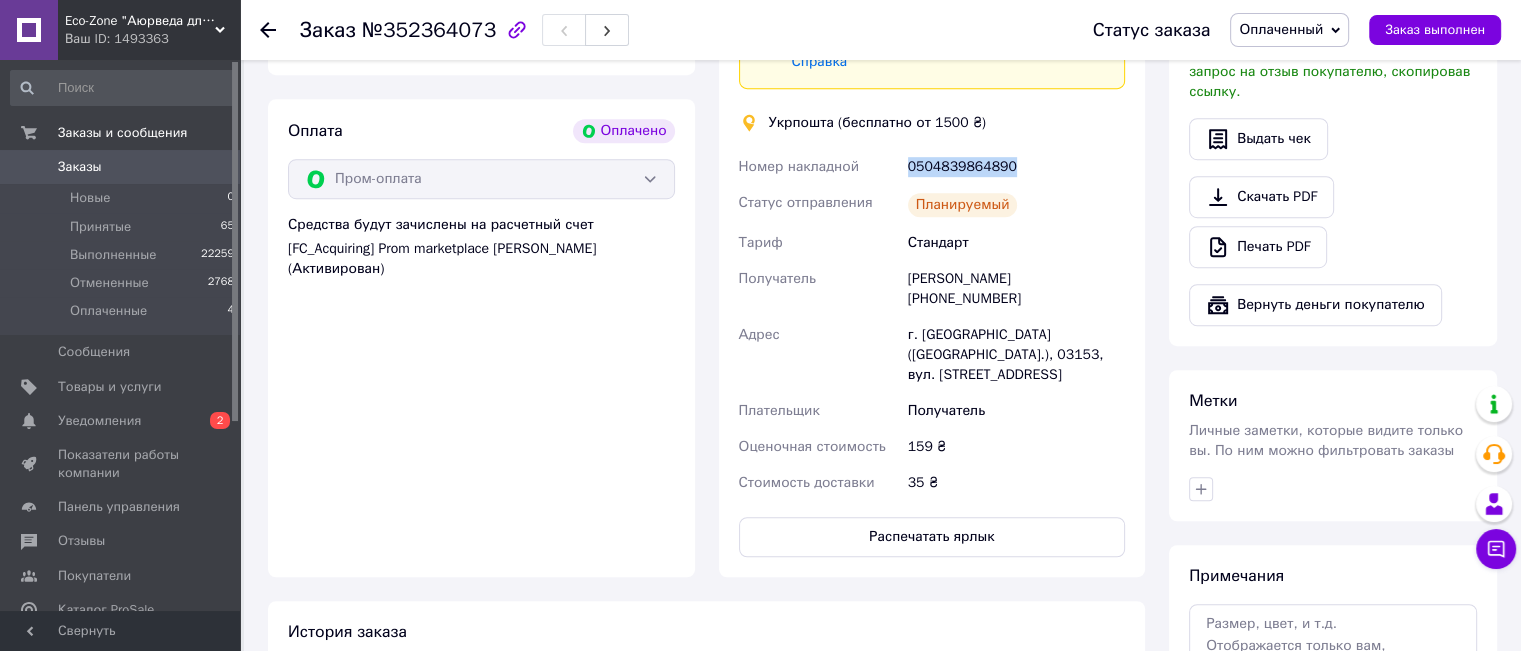 drag, startPoint x: 1005, startPoint y: 154, endPoint x: 900, endPoint y: 143, distance: 105.574615 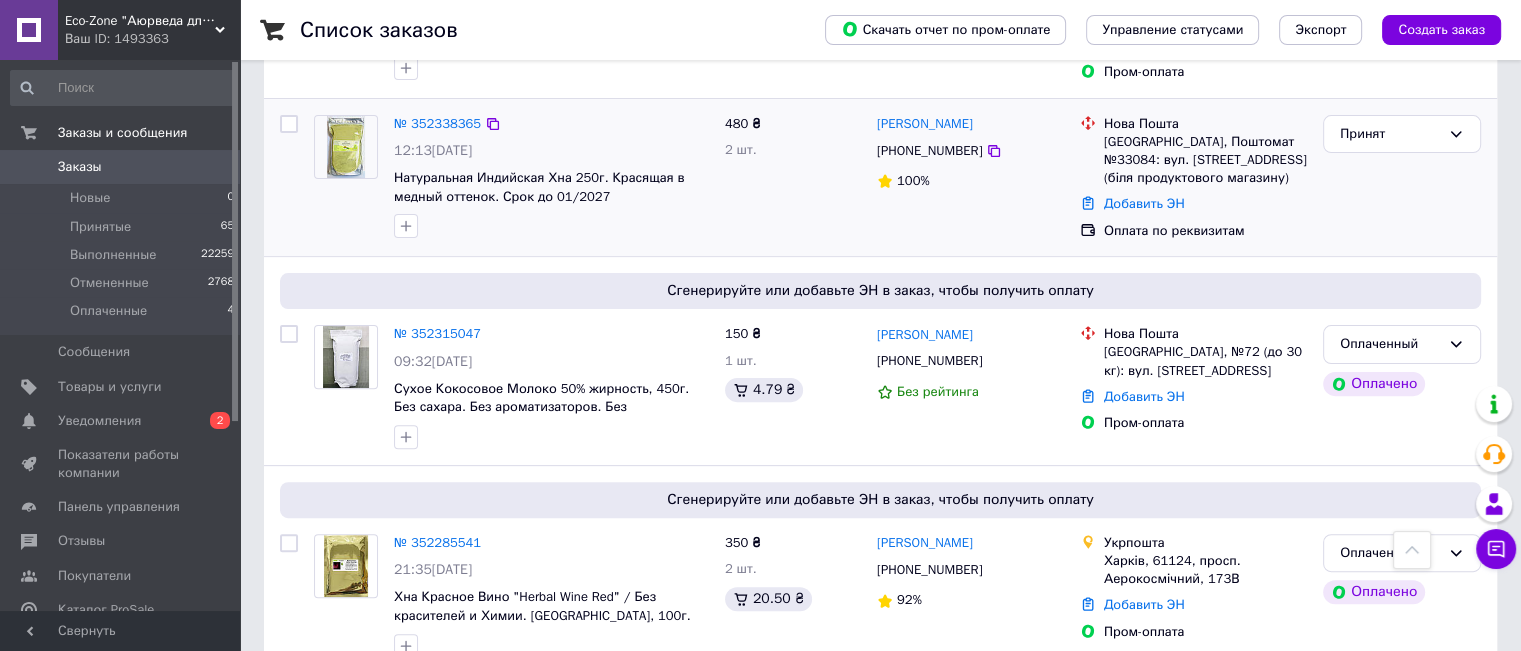 scroll, scrollTop: 600, scrollLeft: 0, axis: vertical 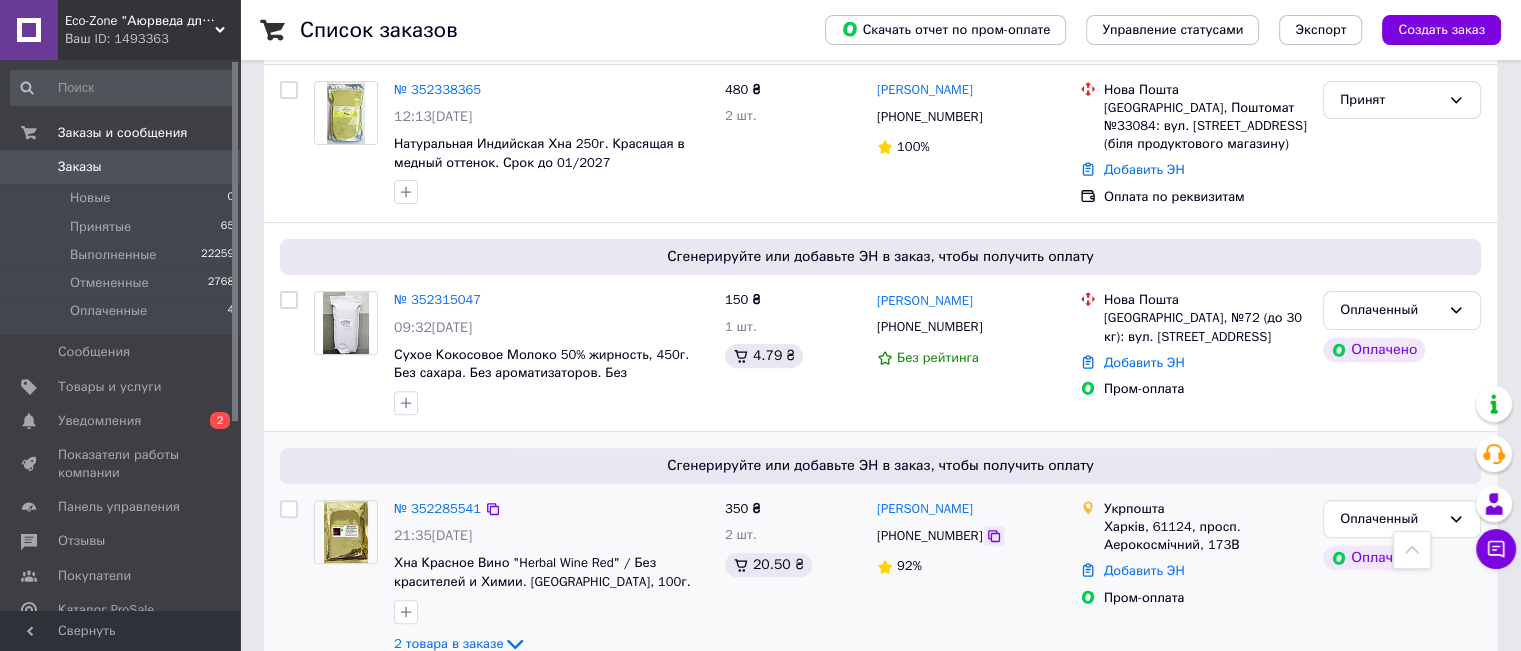 click 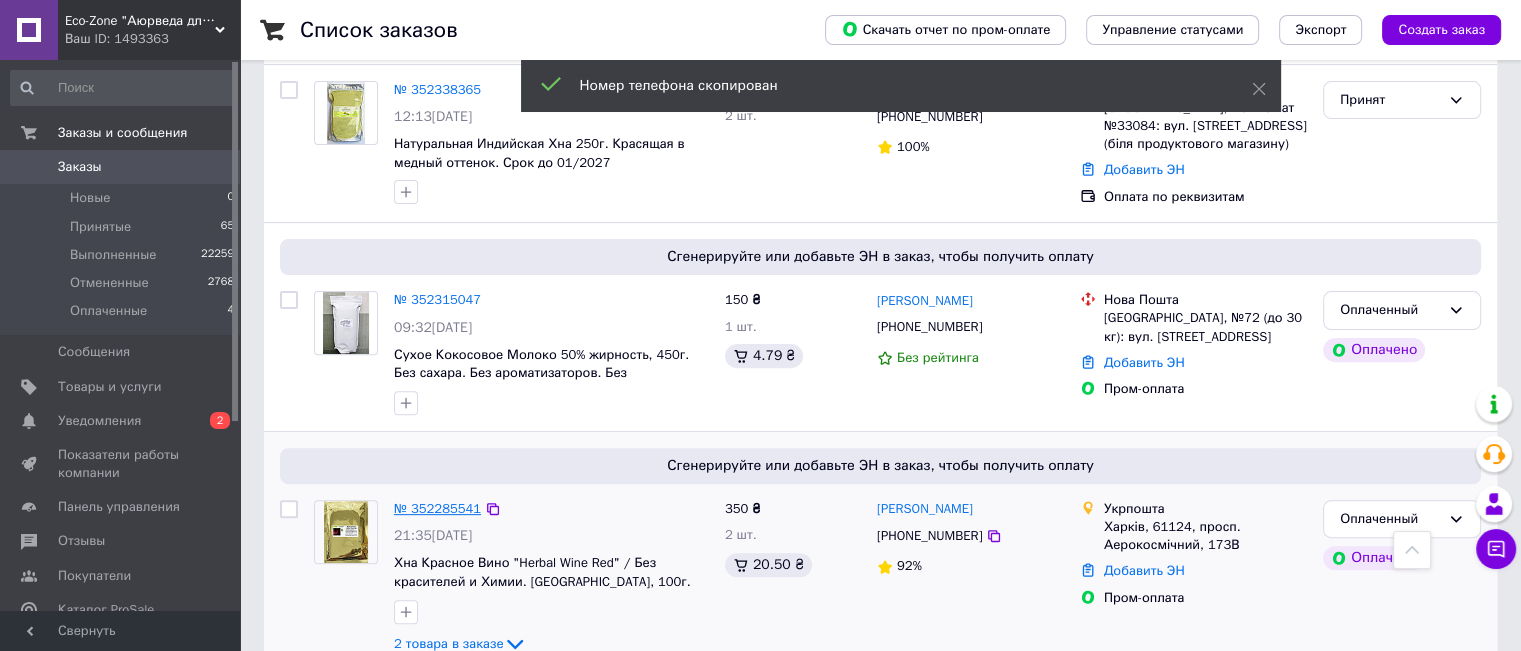click on "№ 352285541" at bounding box center [437, 508] 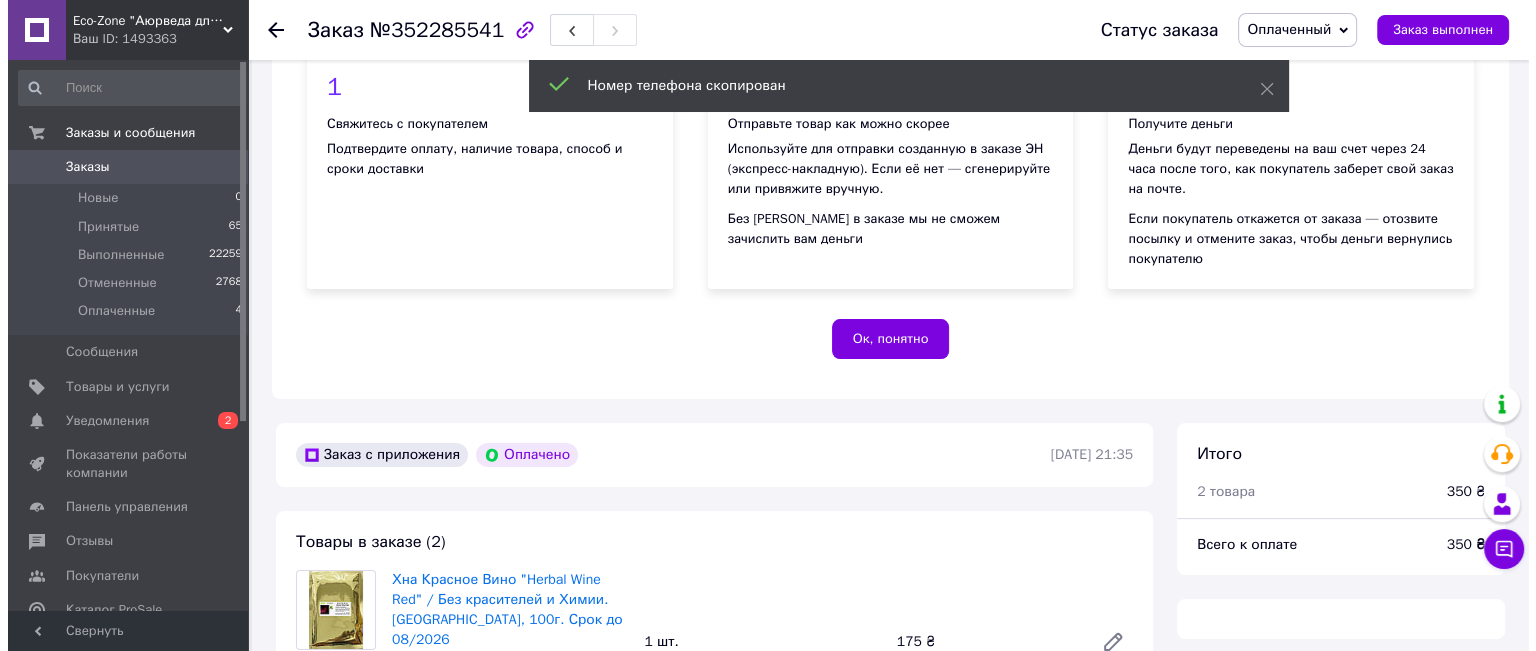 scroll, scrollTop: 600, scrollLeft: 0, axis: vertical 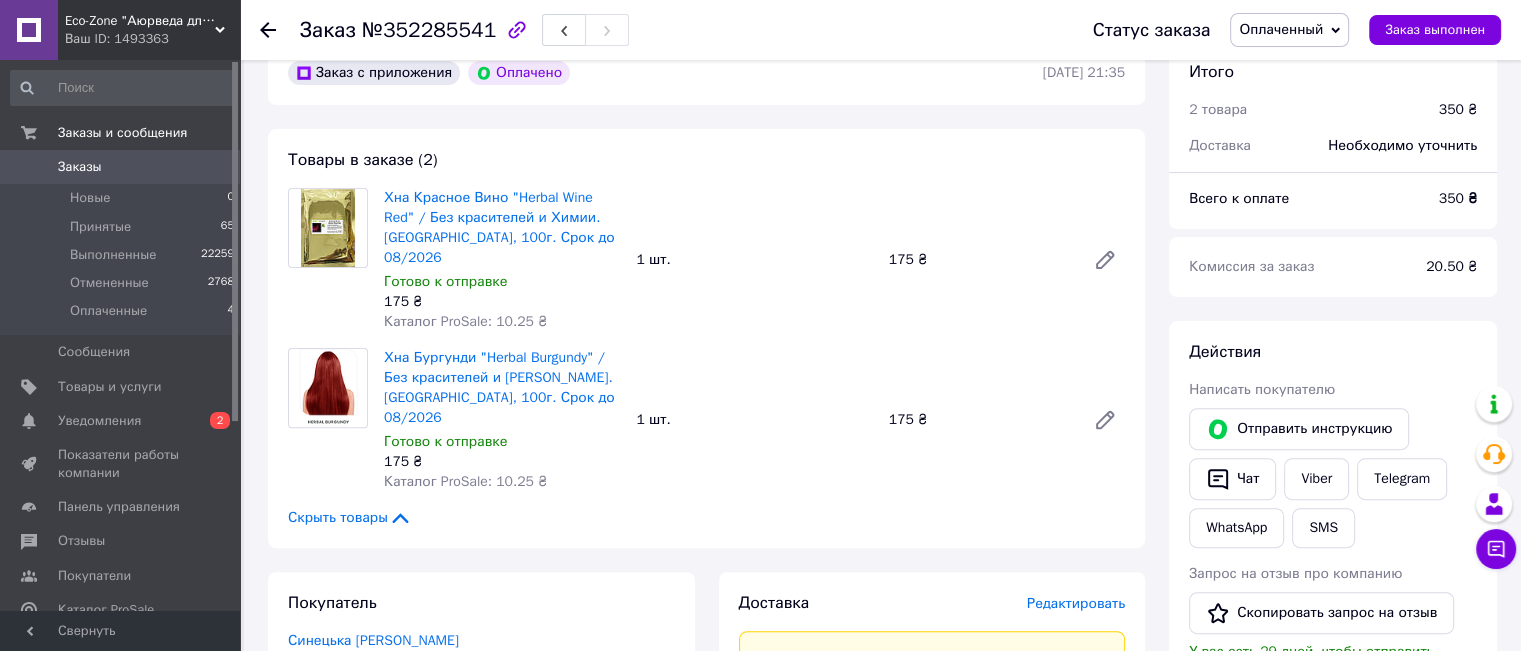 click on "Товары в заказе (2) Хна Красное Вино "Herbal Wine Red" / Без красителей и Химии. [GEOGRAPHIC_DATA], 100г. Срок до 08/2026 Готово к отправке 175 ₴ Каталог ProSale: 10.25 ₴  1 шт. 175 ₴ Хна Бургунди "Herbal Burgundy" / Без красителей и [PERSON_NAME]. [GEOGRAPHIC_DATA], 100г. Срок до 08/2026 Готово к отправке 175 ₴ Каталог ProSale: 10.25 ₴  1 шт. 175 ₴ Скрыть товары" at bounding box center [706, 338] 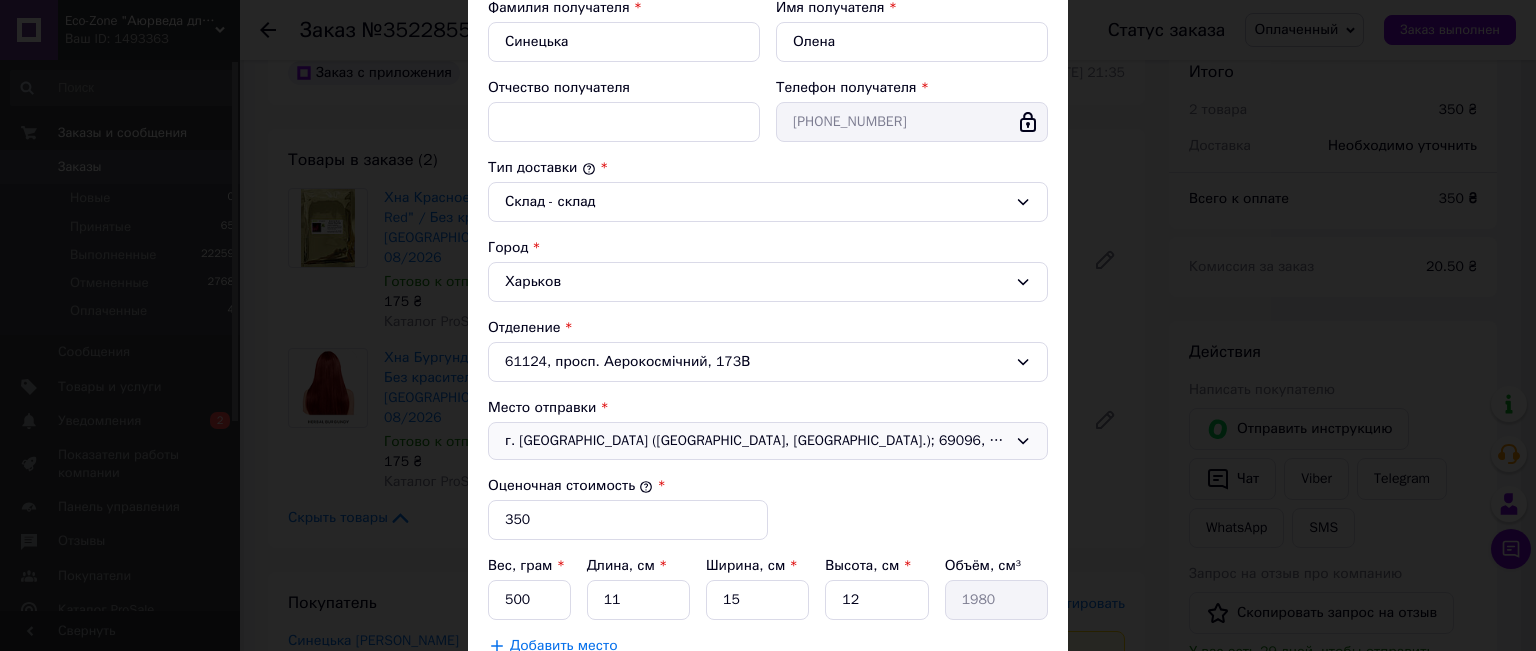 scroll, scrollTop: 500, scrollLeft: 0, axis: vertical 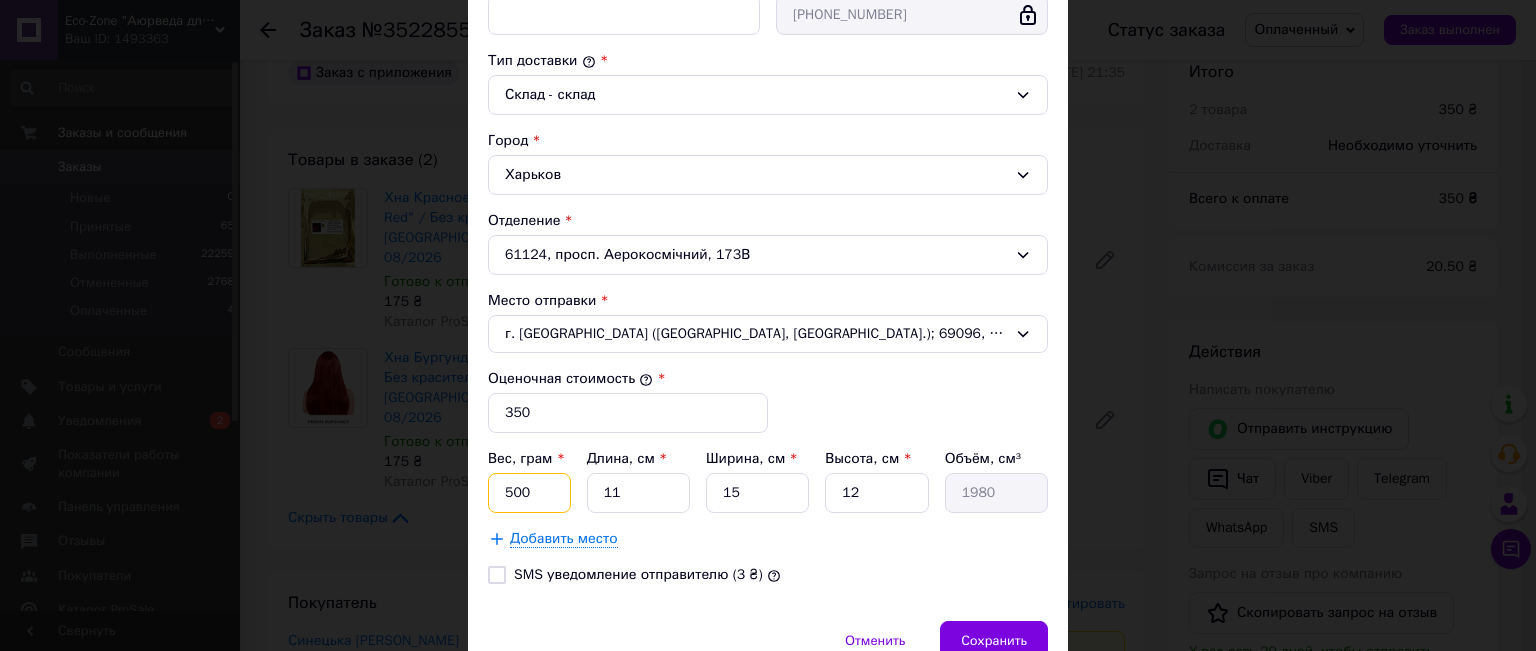 drag, startPoint x: 536, startPoint y: 488, endPoint x: 496, endPoint y: 487, distance: 40.012497 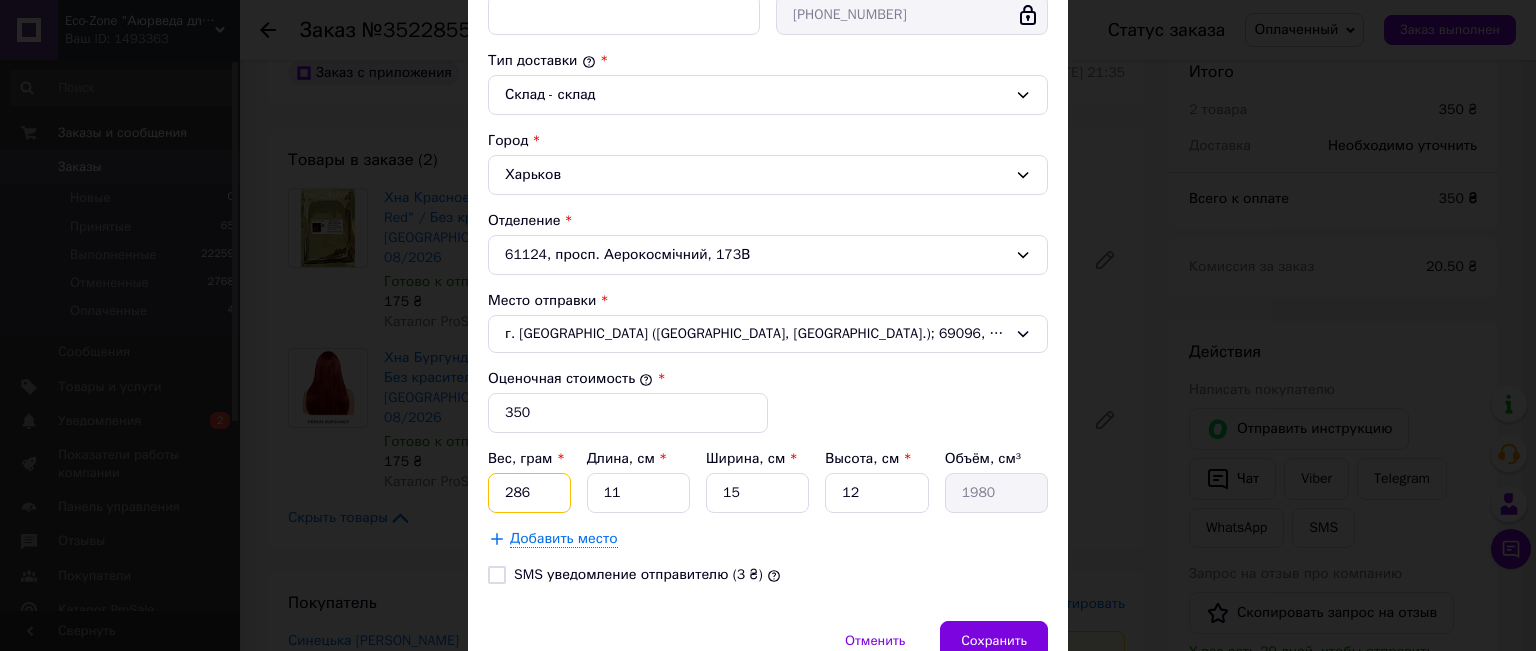 type on "286" 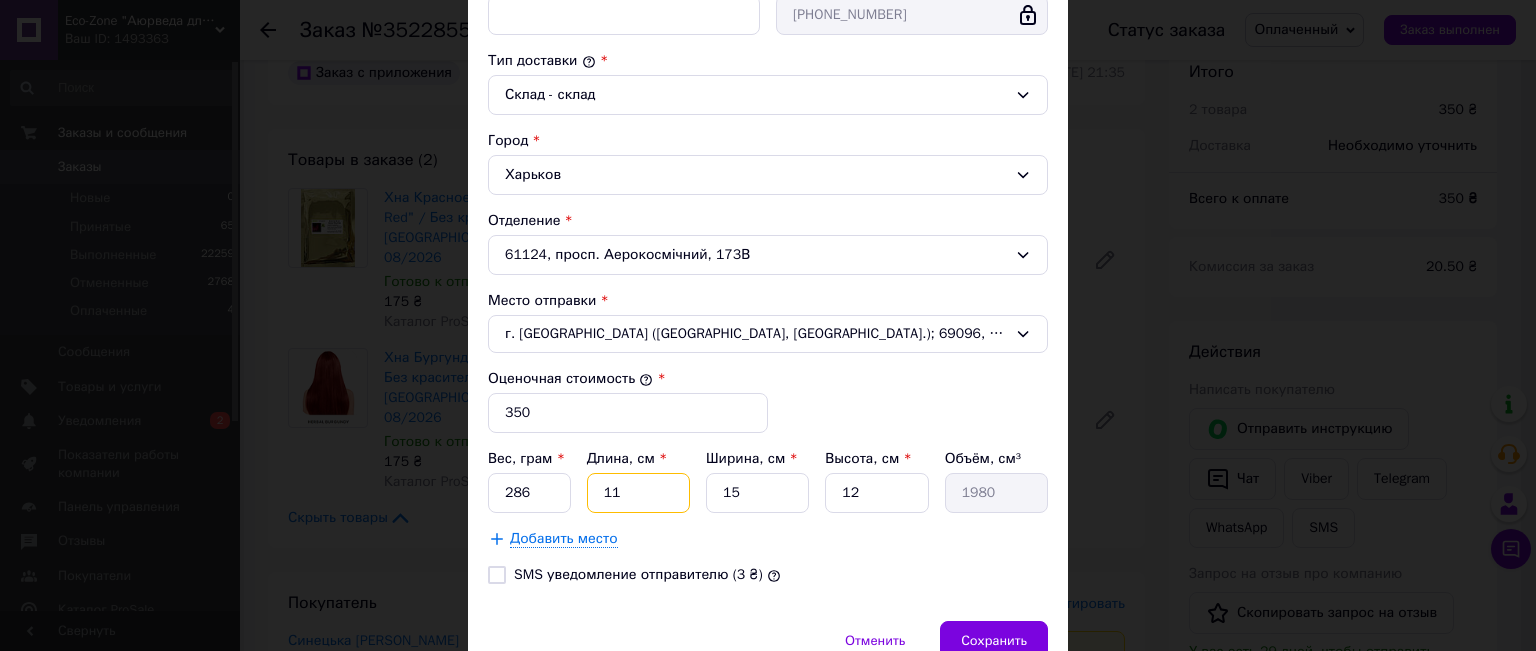 drag, startPoint x: 612, startPoint y: 489, endPoint x: 600, endPoint y: 486, distance: 12.369317 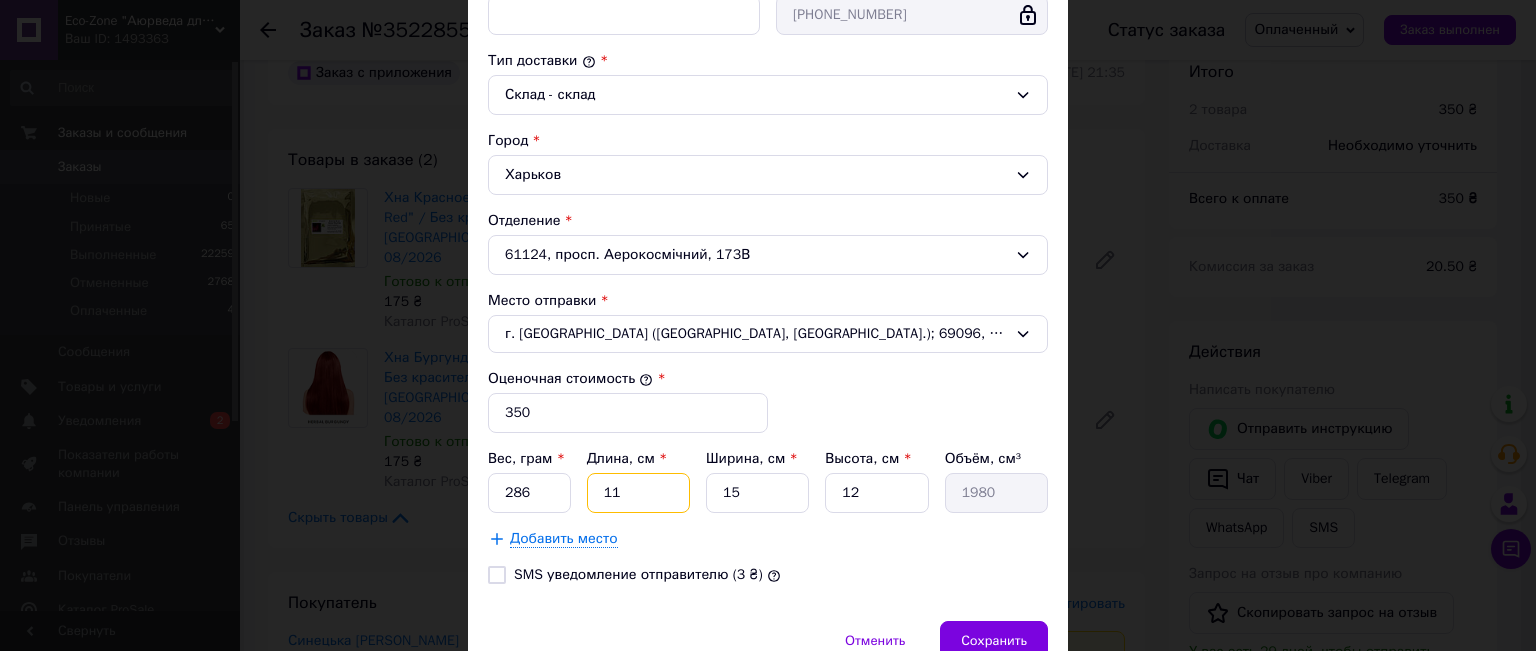 type on "2" 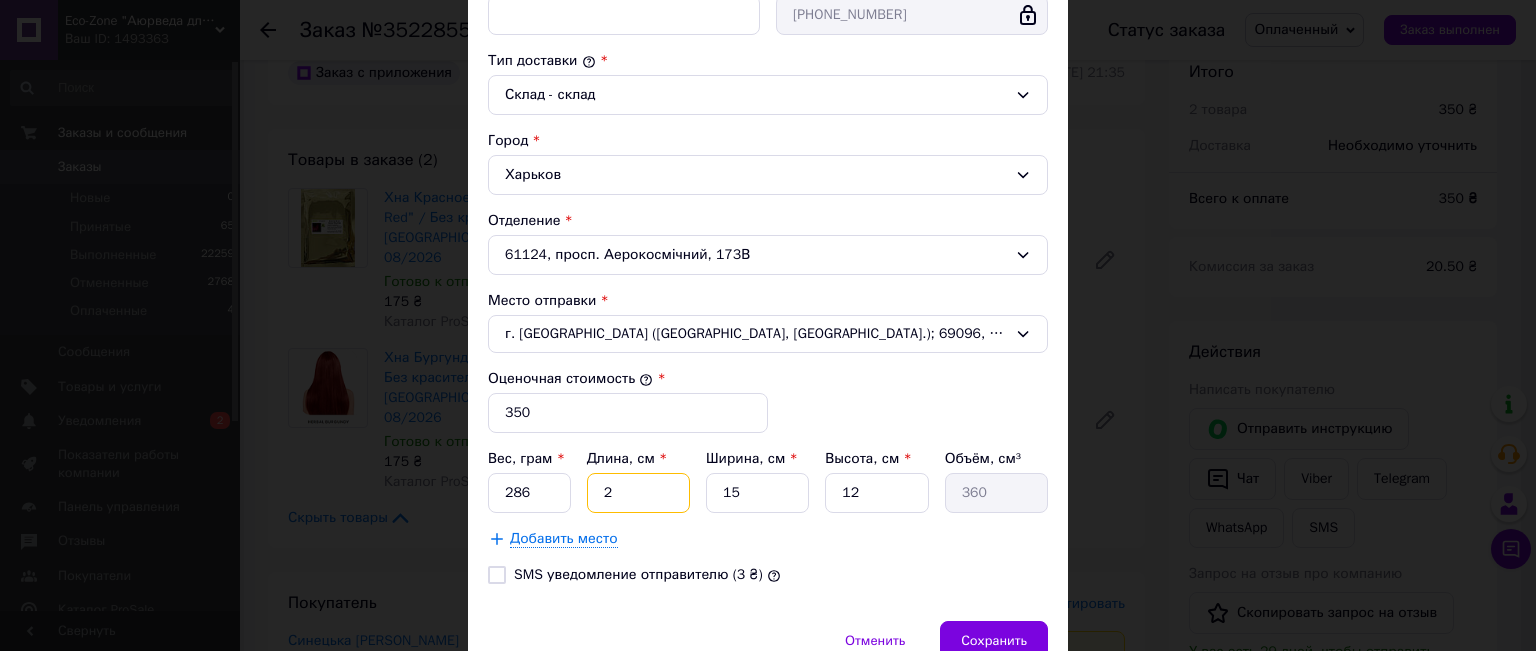 type on "22" 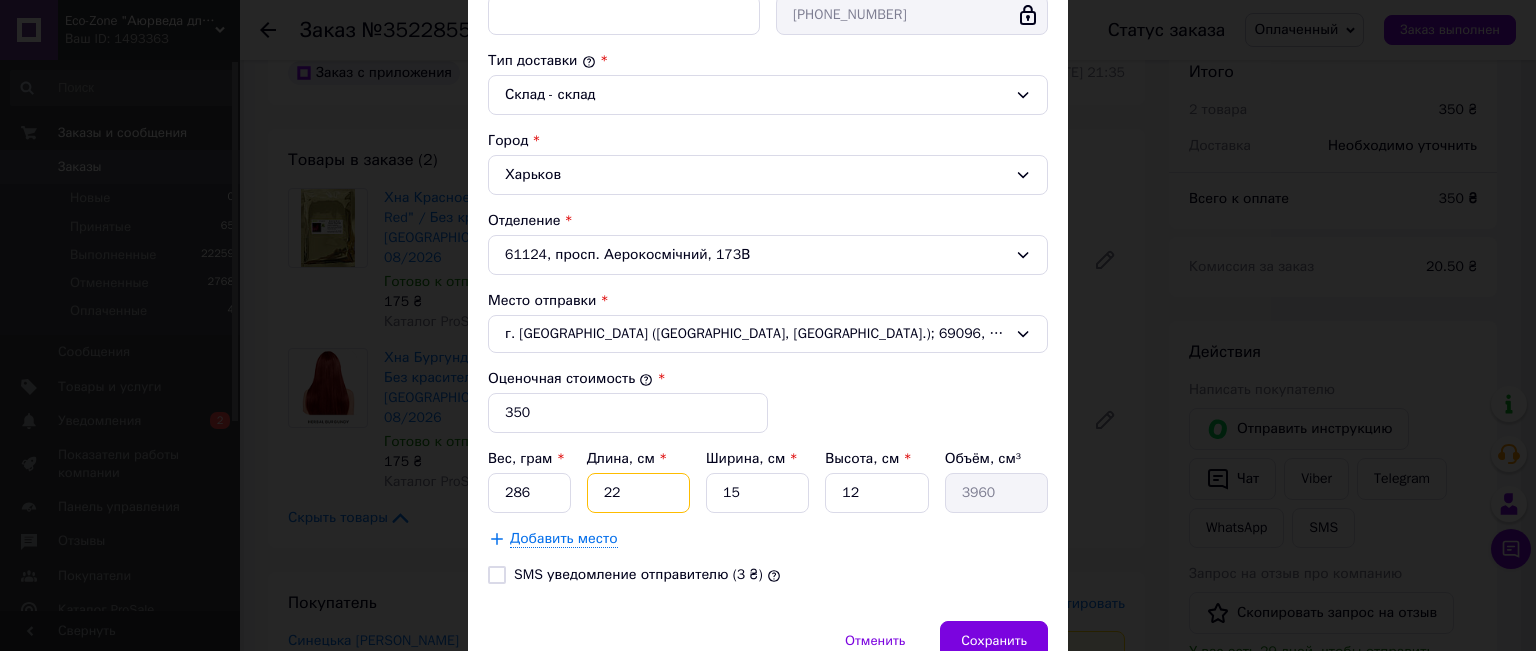 type on "22" 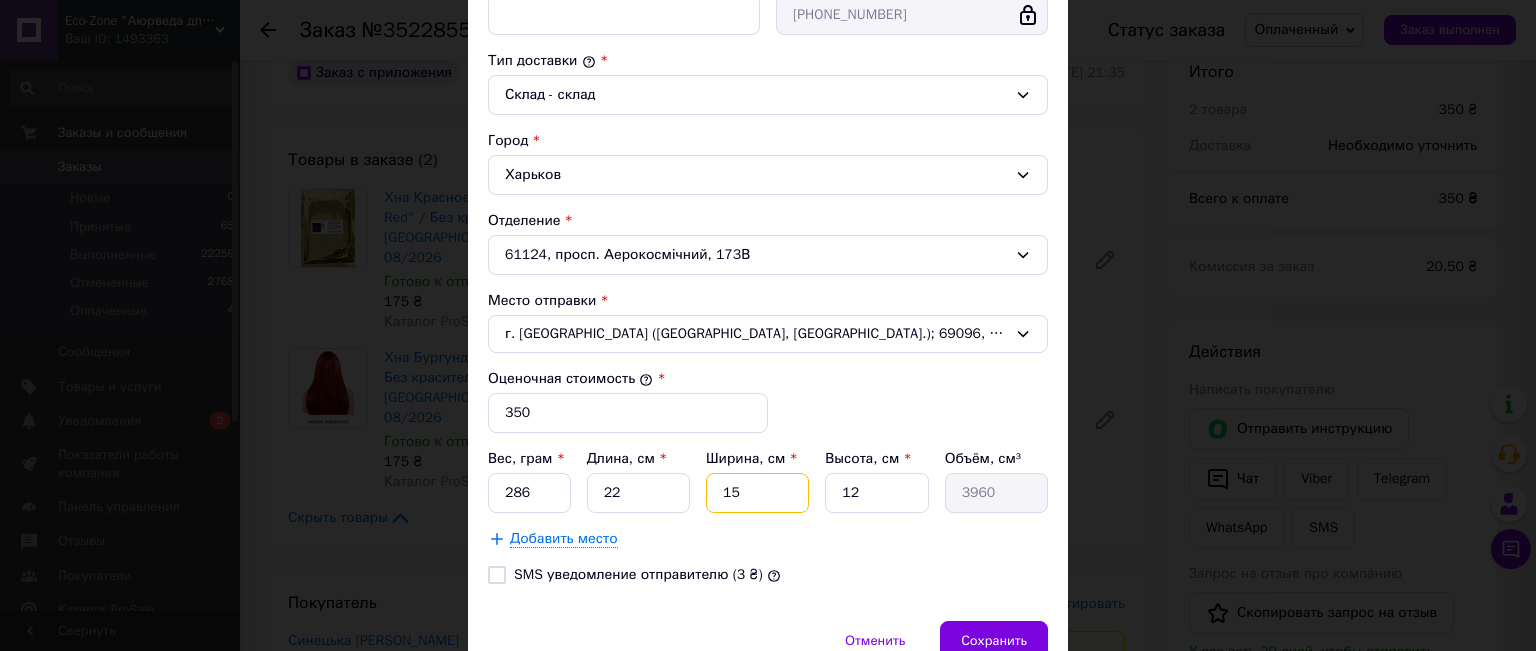 click on "15" at bounding box center (757, 493) 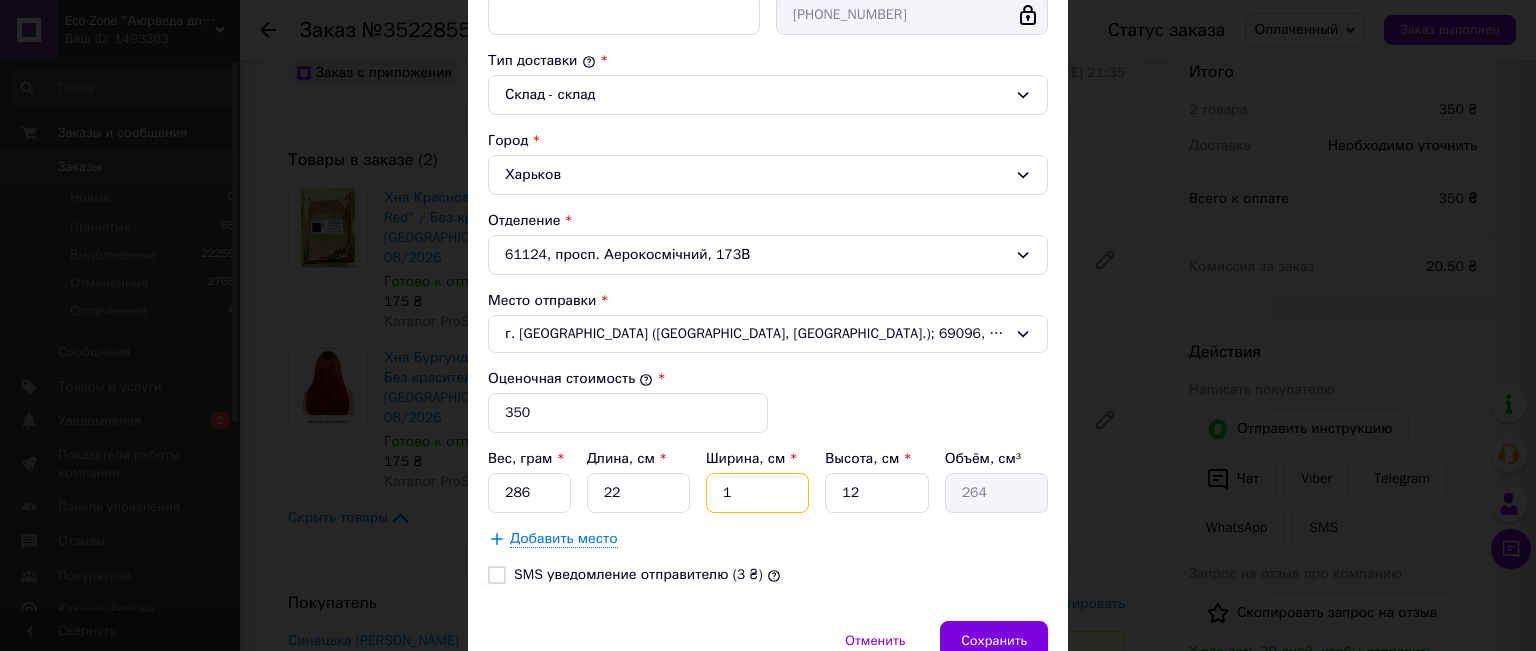 type on "17" 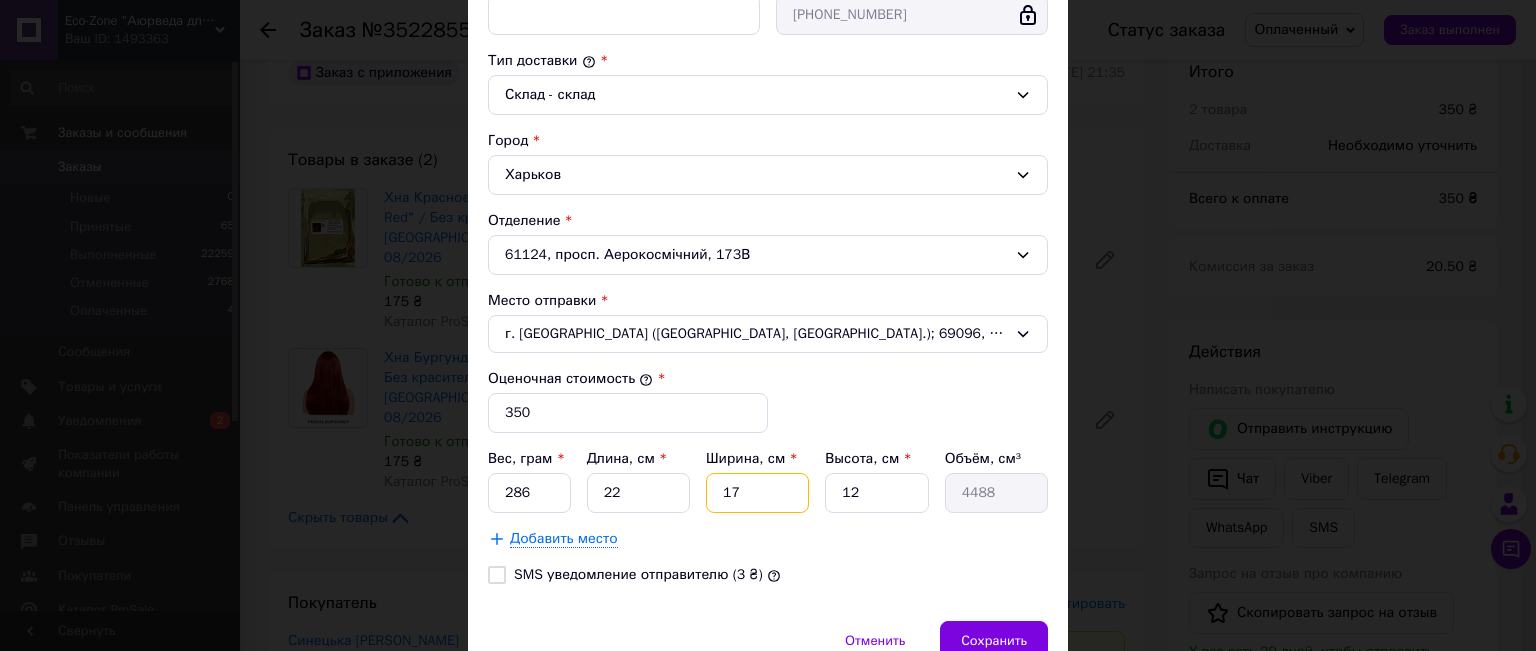 type on "17" 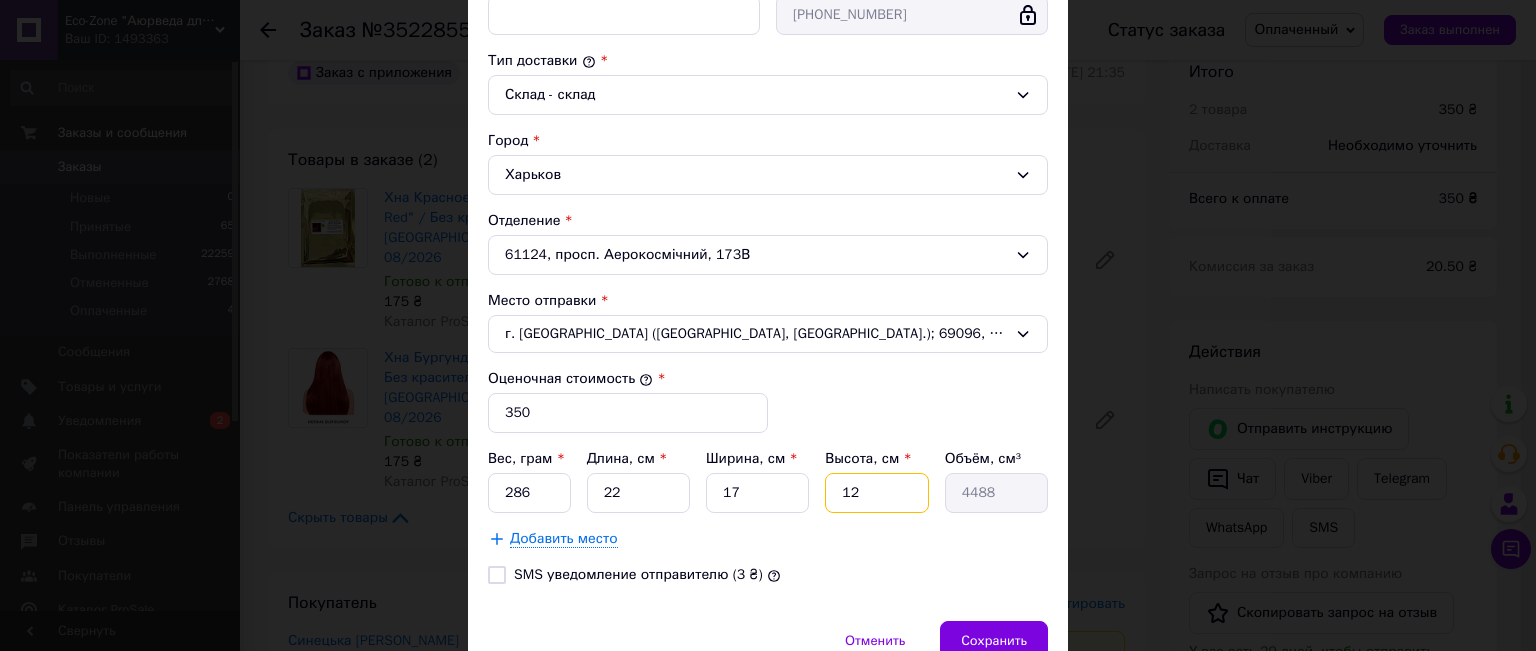 drag, startPoint x: 877, startPoint y: 489, endPoint x: 829, endPoint y: 489, distance: 48 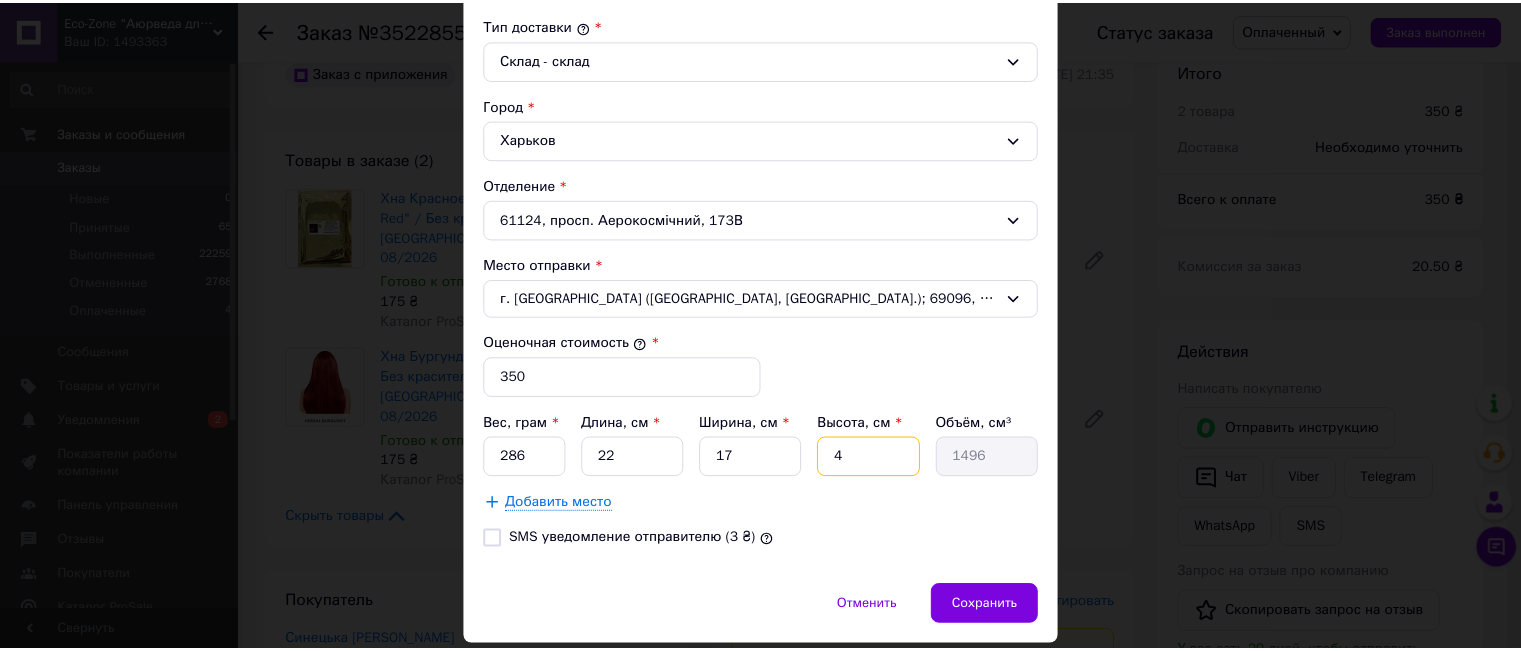 scroll, scrollTop: 595, scrollLeft: 0, axis: vertical 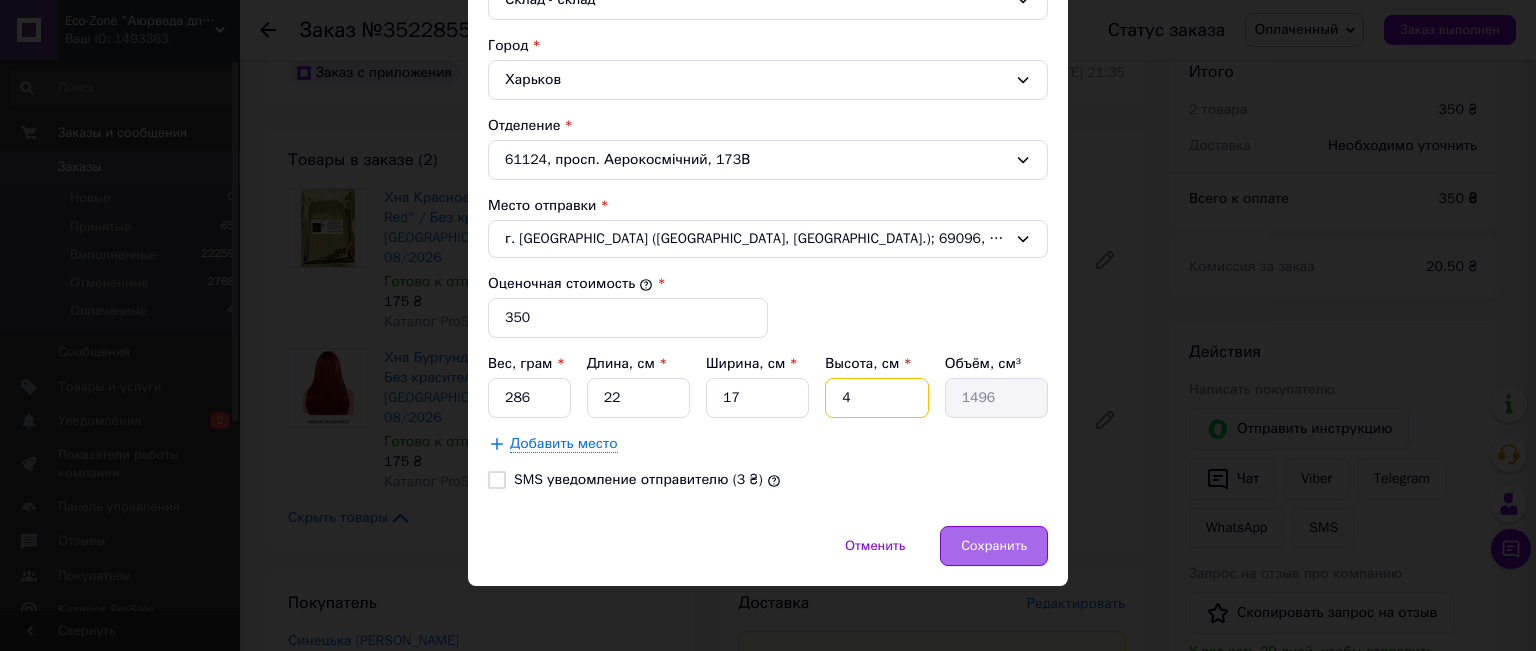 type on "4" 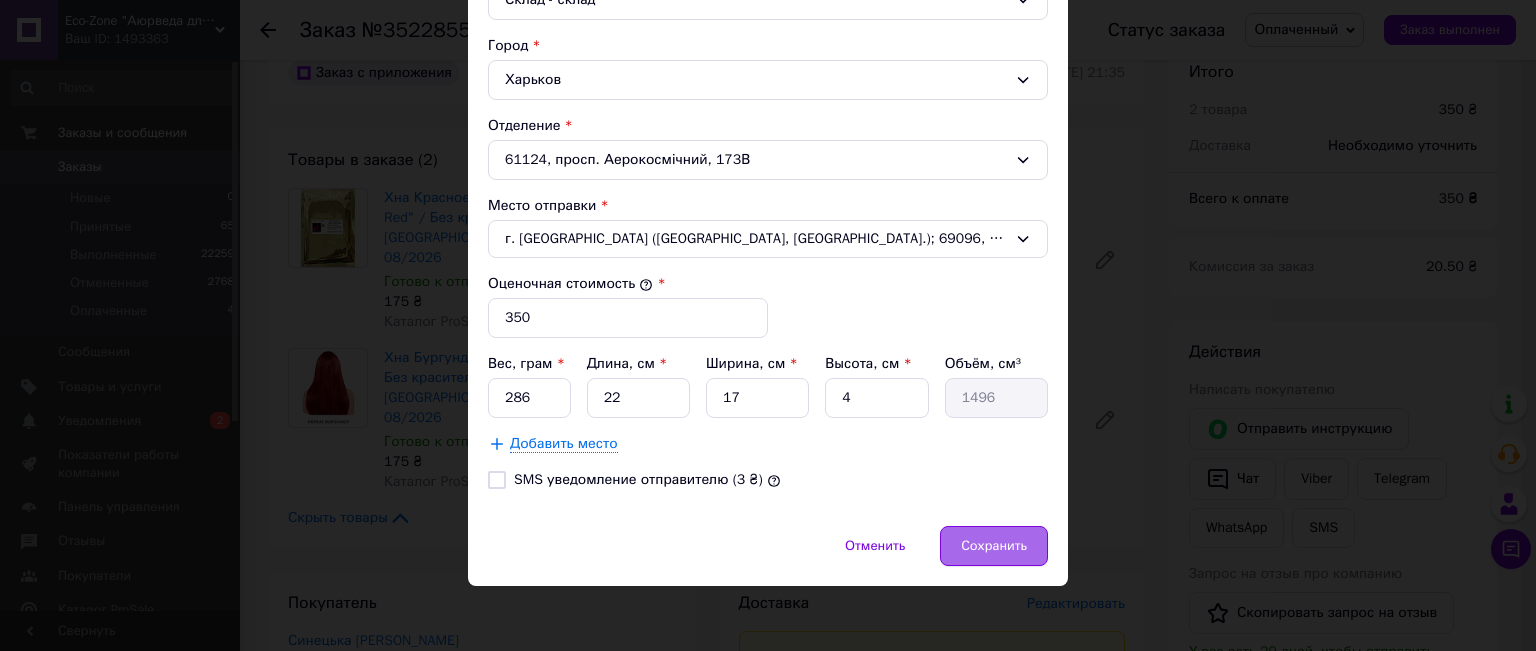 click on "Сохранить" at bounding box center [994, 546] 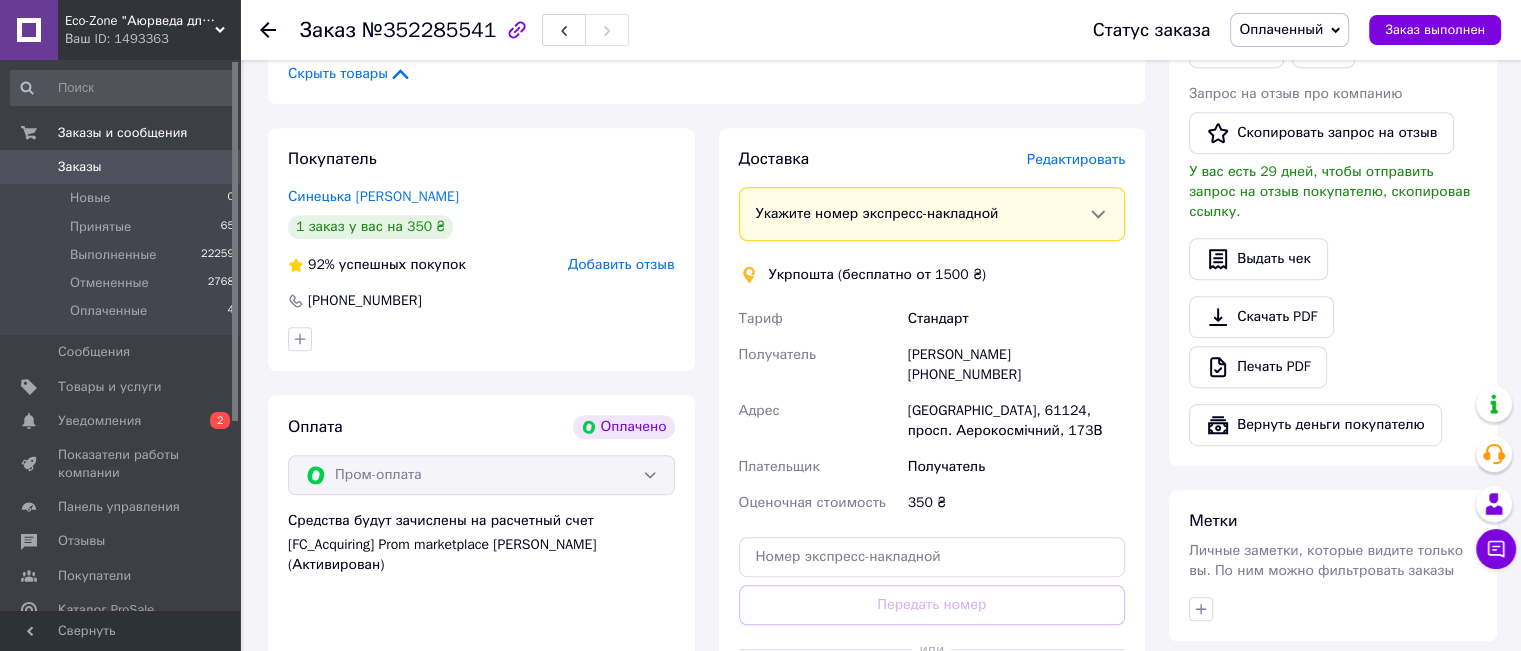 scroll, scrollTop: 1200, scrollLeft: 0, axis: vertical 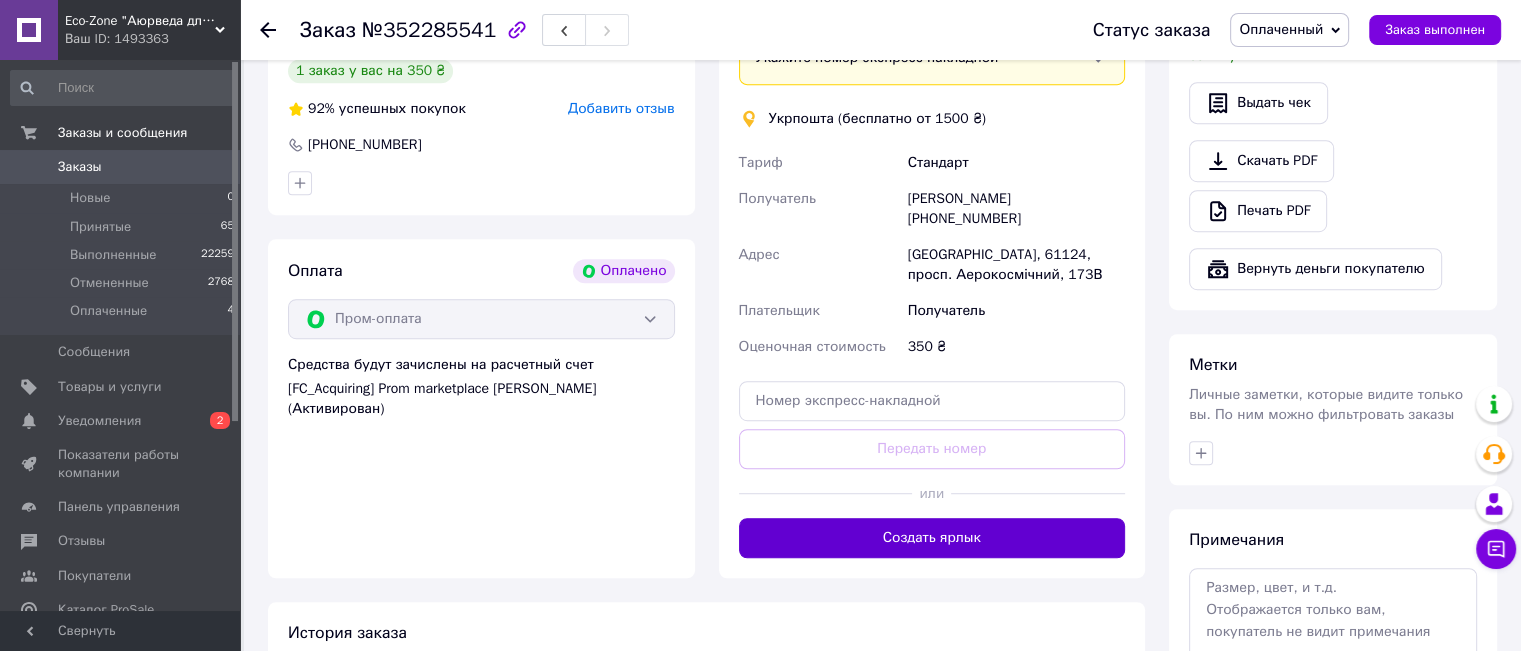 click on "Создать ярлык" at bounding box center (932, 538) 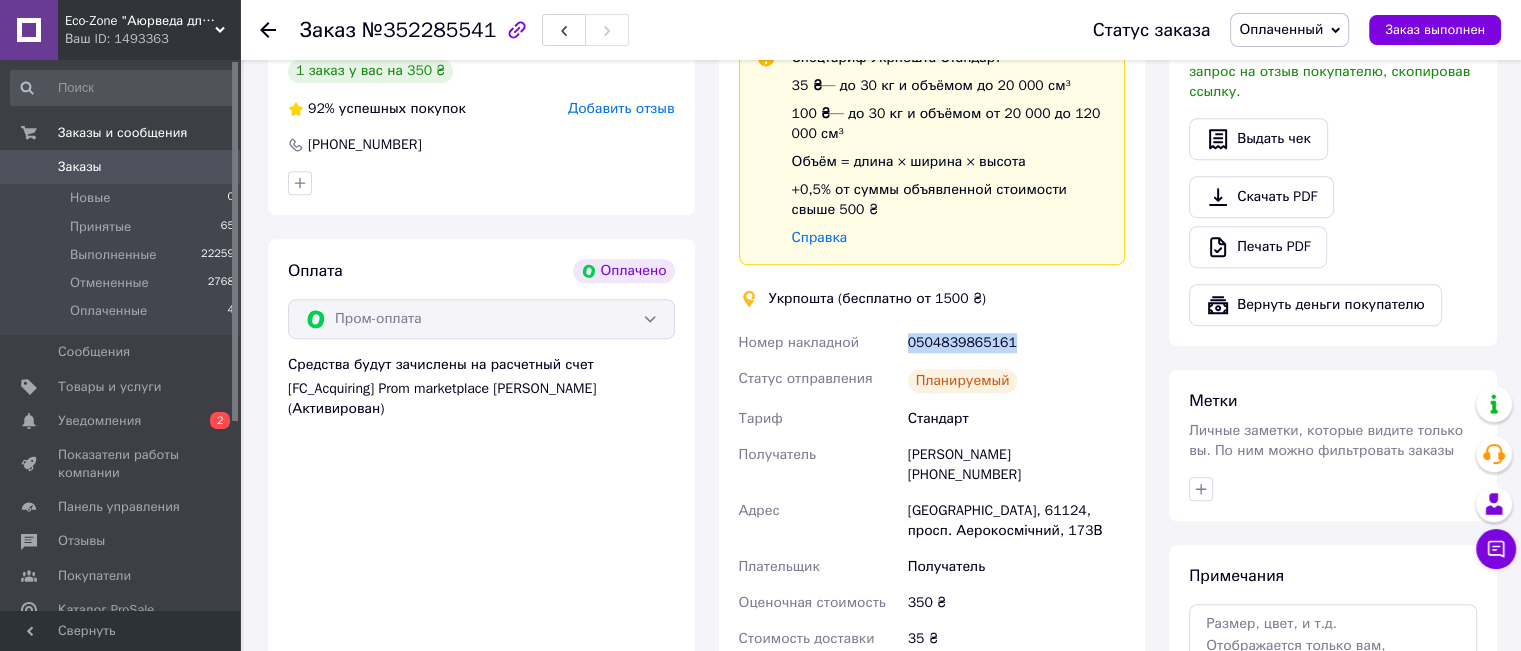 drag, startPoint x: 1006, startPoint y: 307, endPoint x: 908, endPoint y: 303, distance: 98.0816 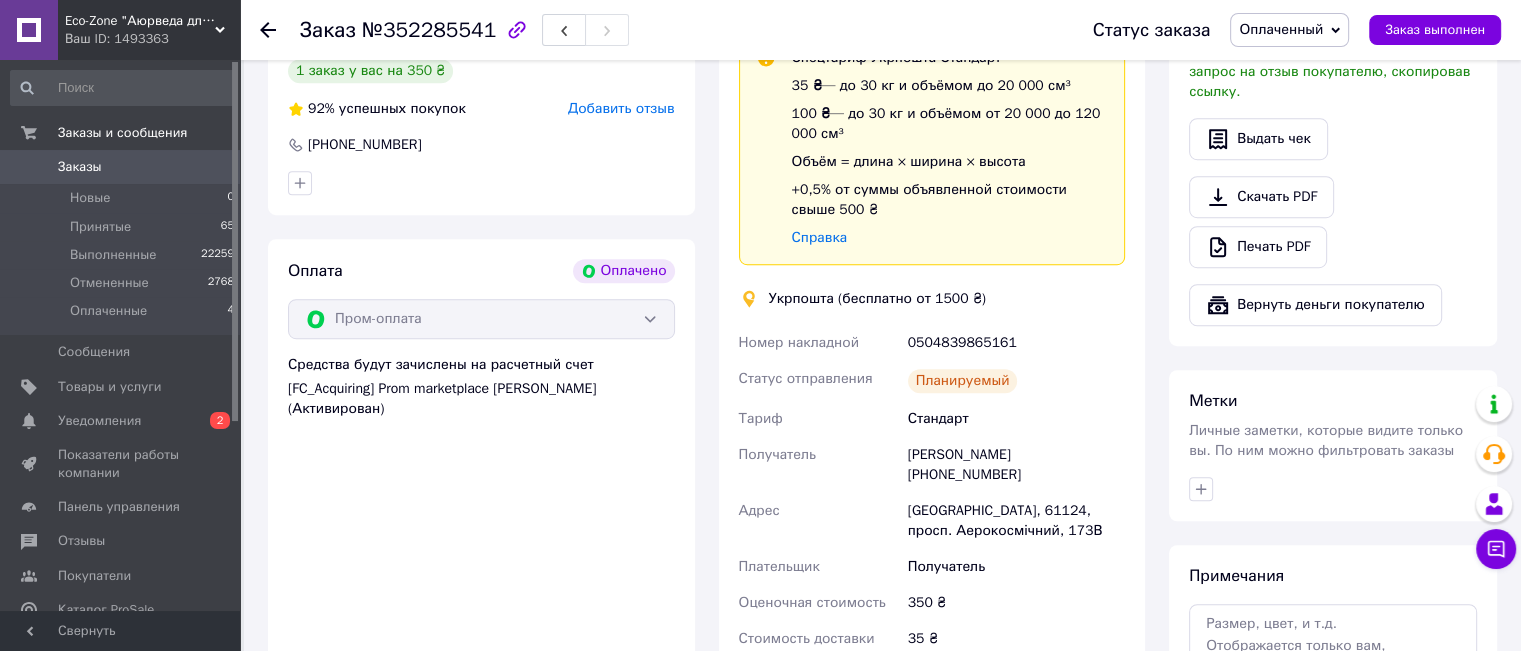 click on "Оплата Оплачено Пром-оплата Средства будут зачислены на расчетный счет [FC_Acquiring] Prom marketplace [PERSON_NAME] (Активирован)" at bounding box center [481, 486] 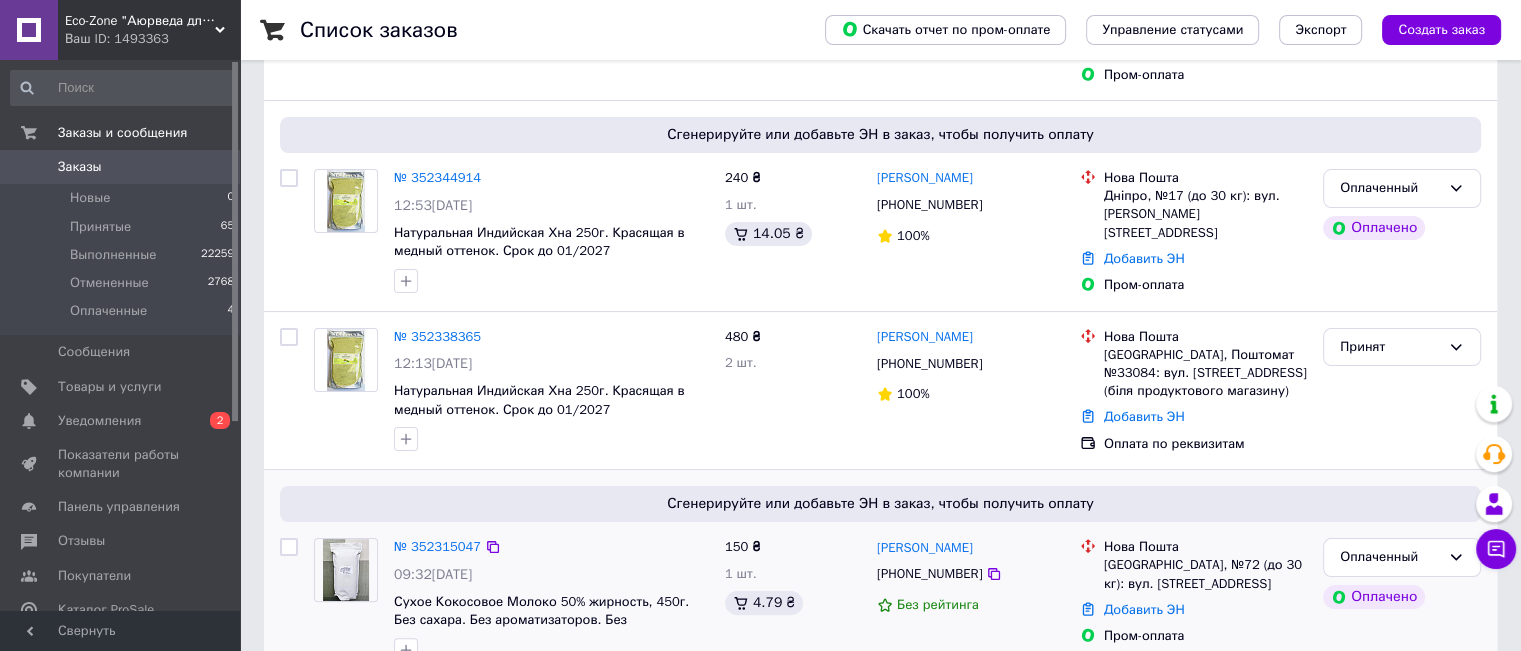 scroll, scrollTop: 500, scrollLeft: 0, axis: vertical 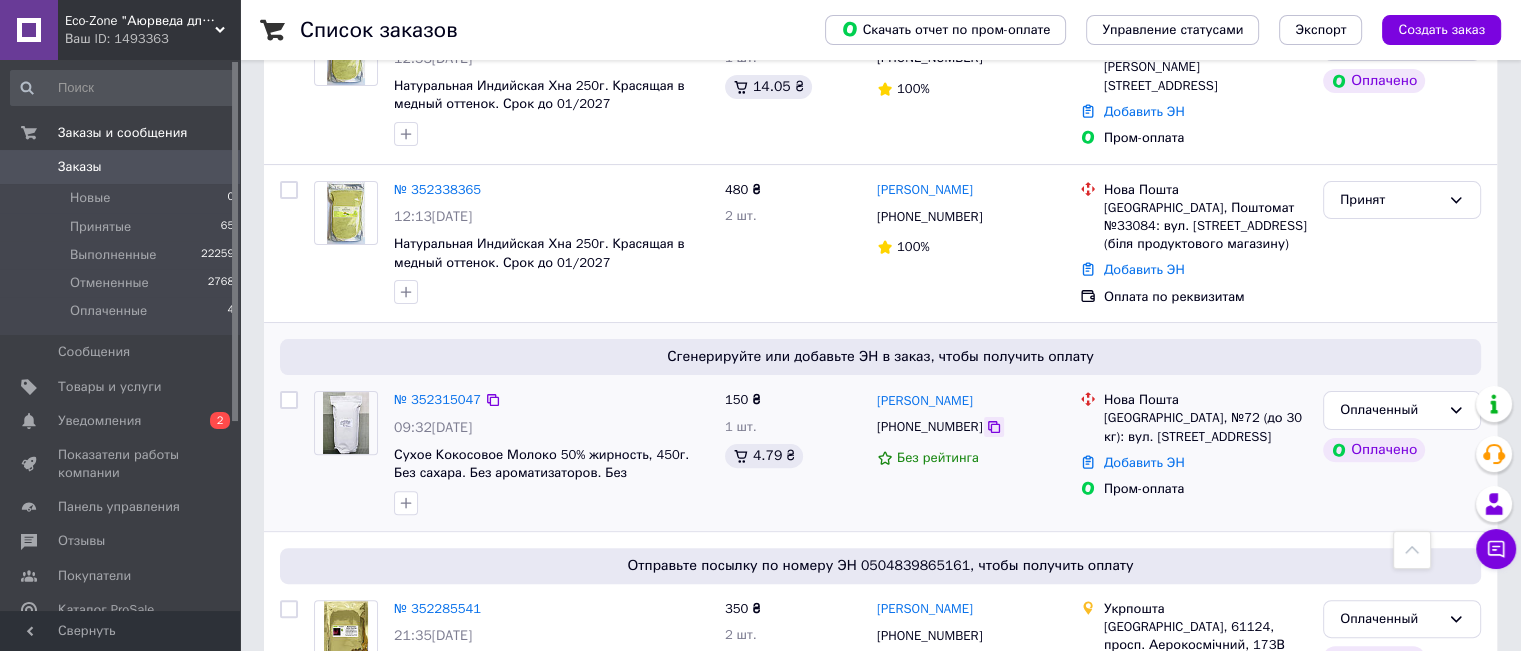 click 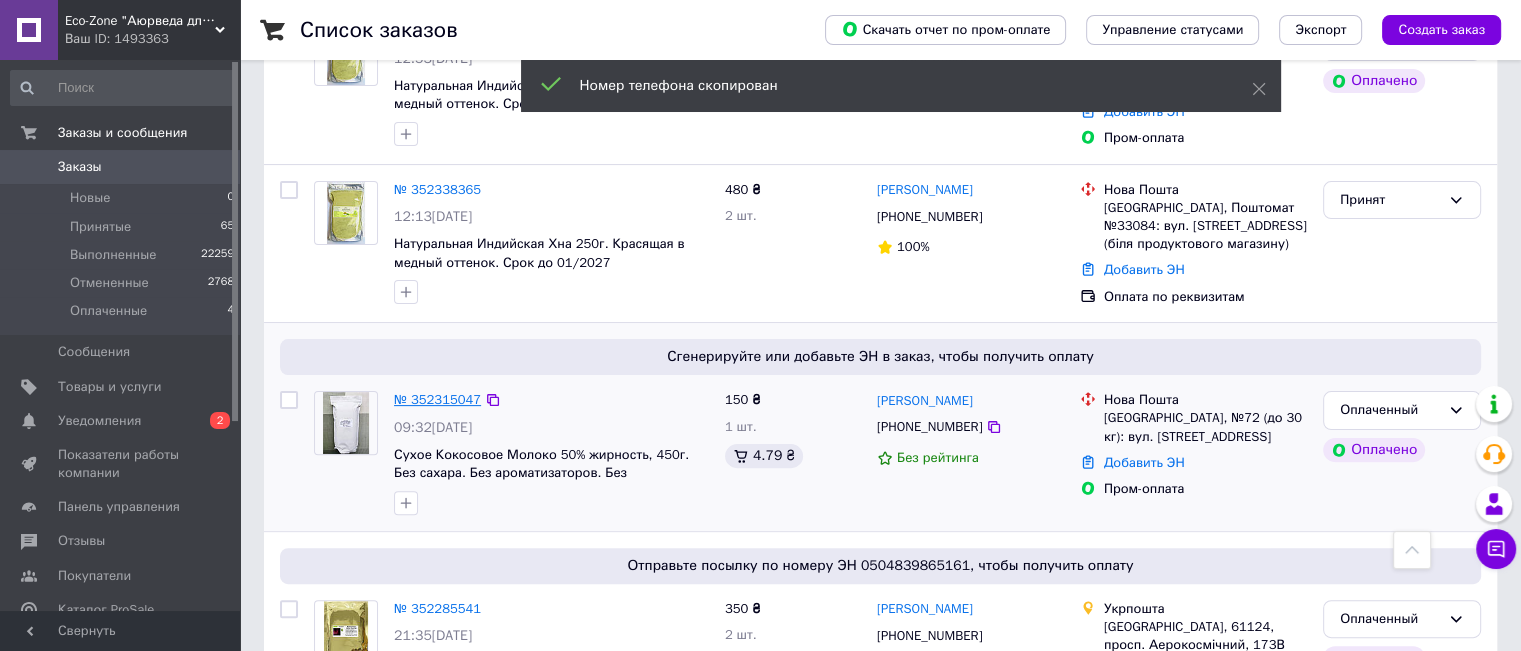 click on "№ 352315047" at bounding box center (437, 399) 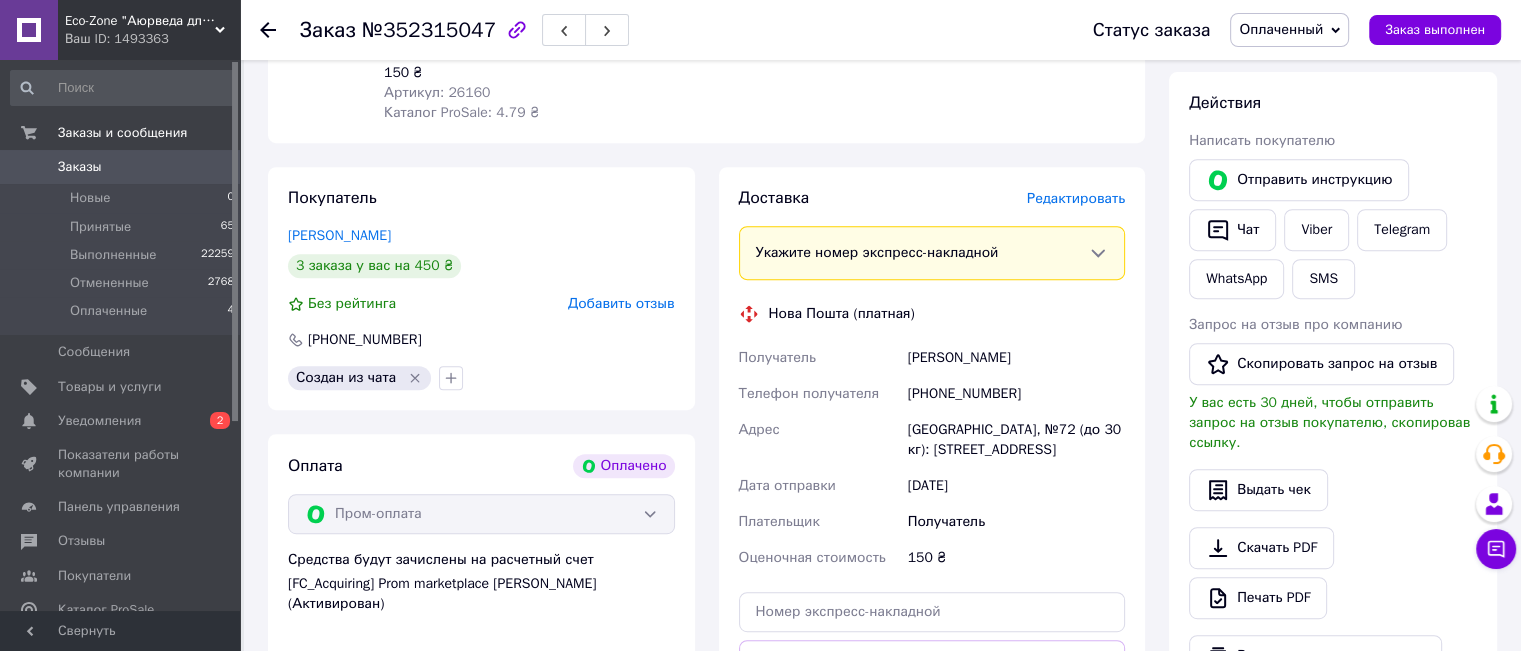 scroll, scrollTop: 1100, scrollLeft: 0, axis: vertical 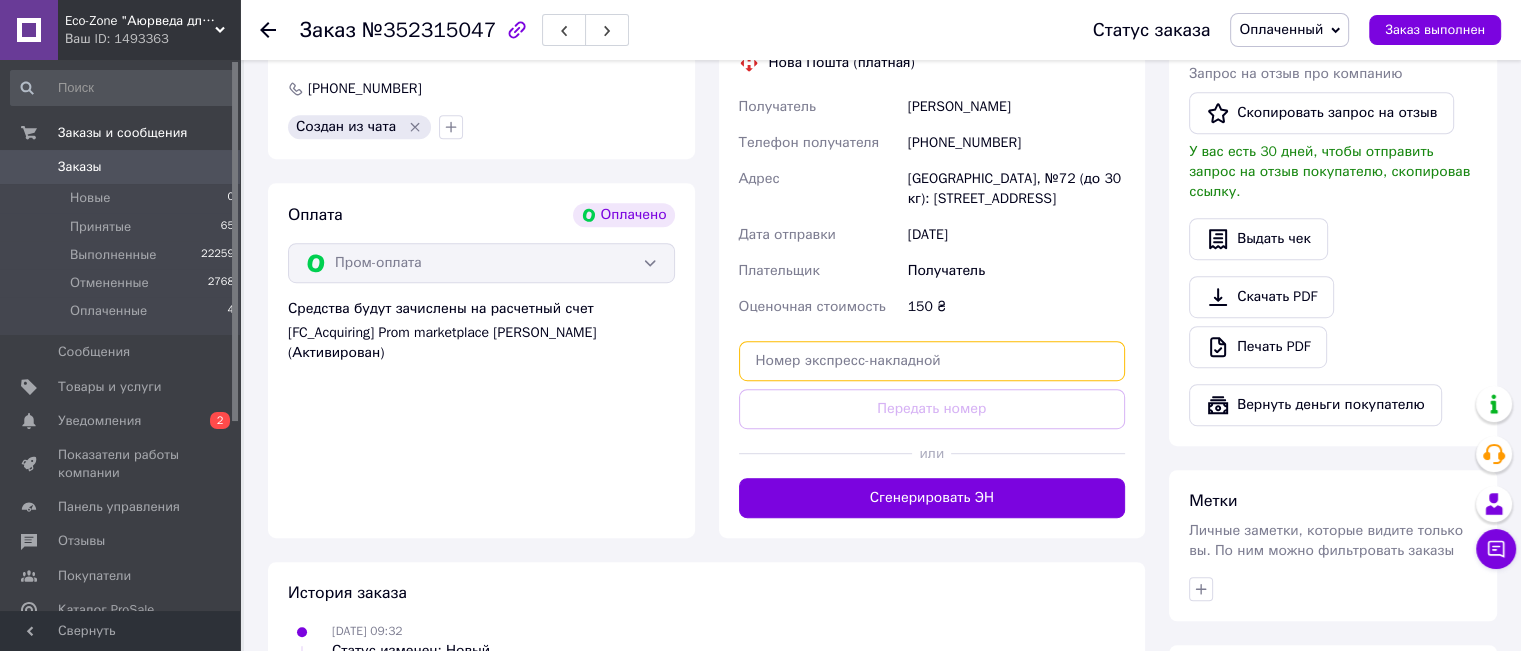 click at bounding box center (932, 361) 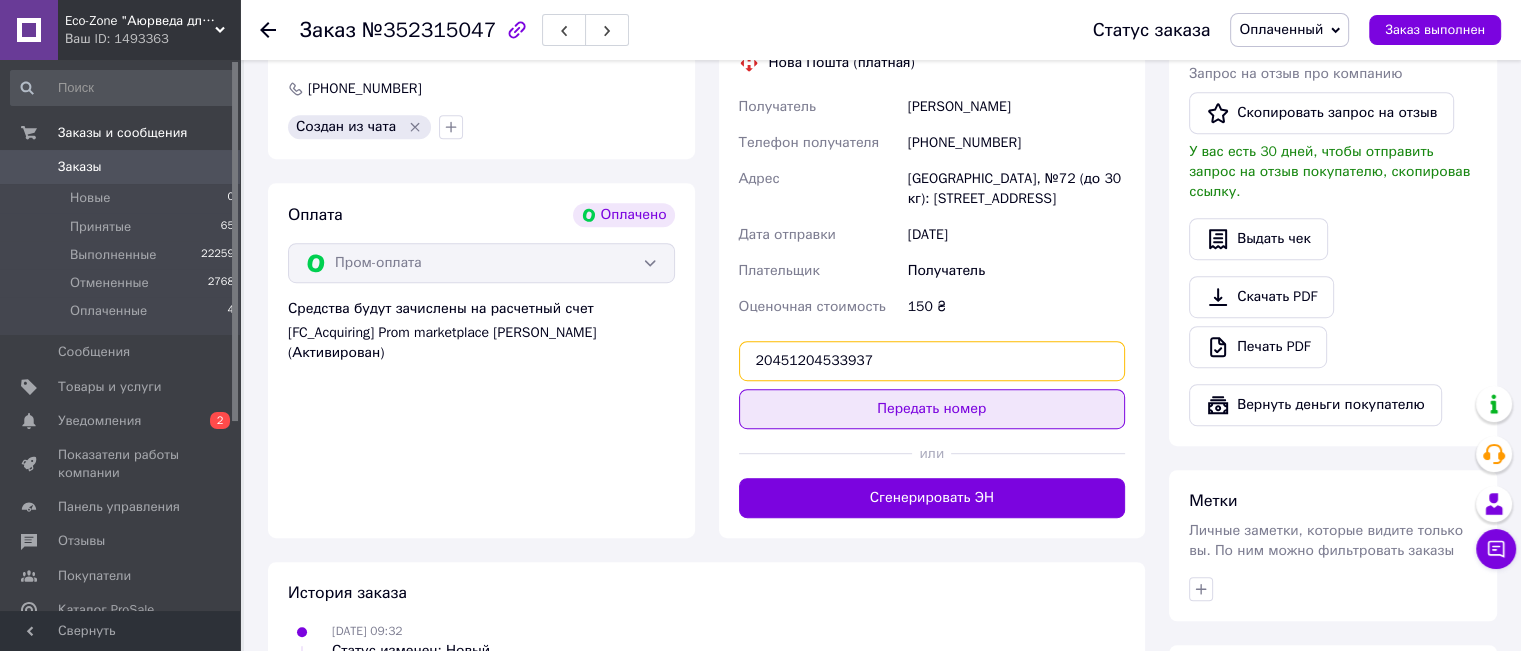 type on "20451204533937" 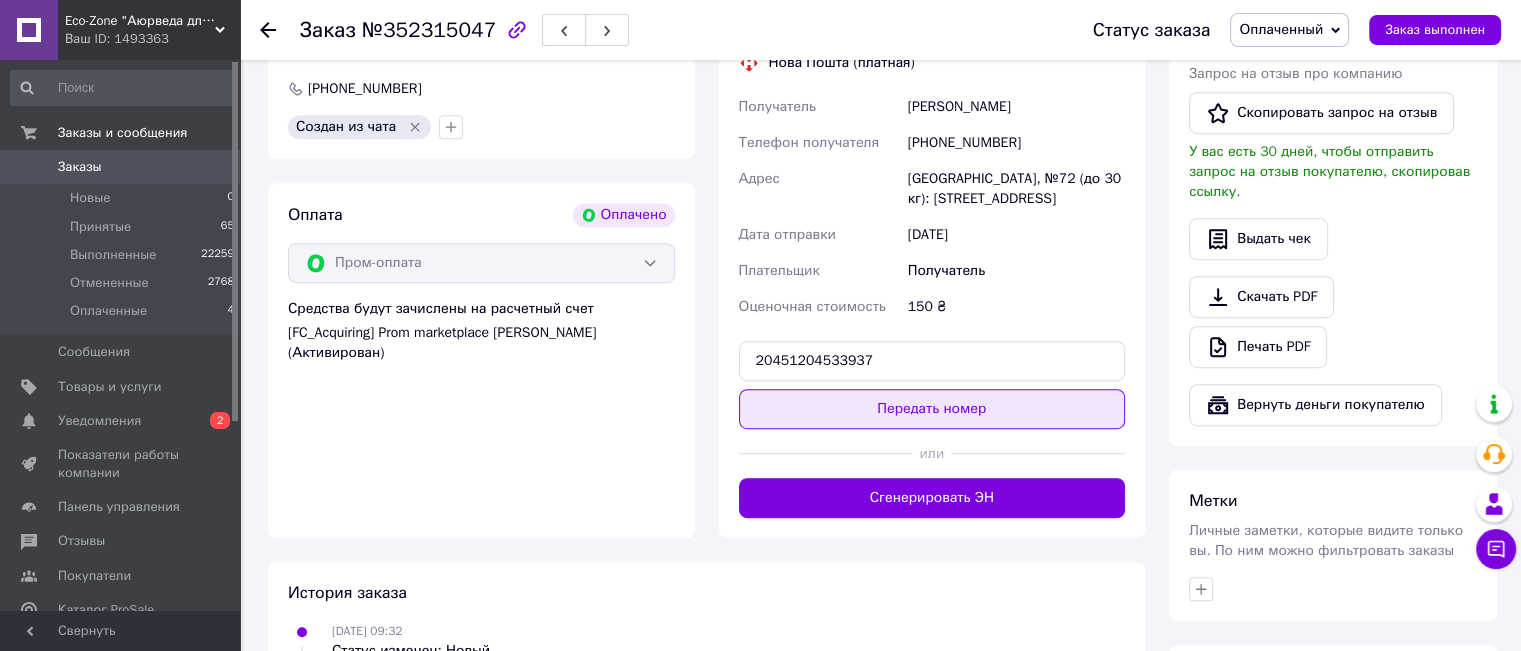 click on "Передать номер" at bounding box center [932, 409] 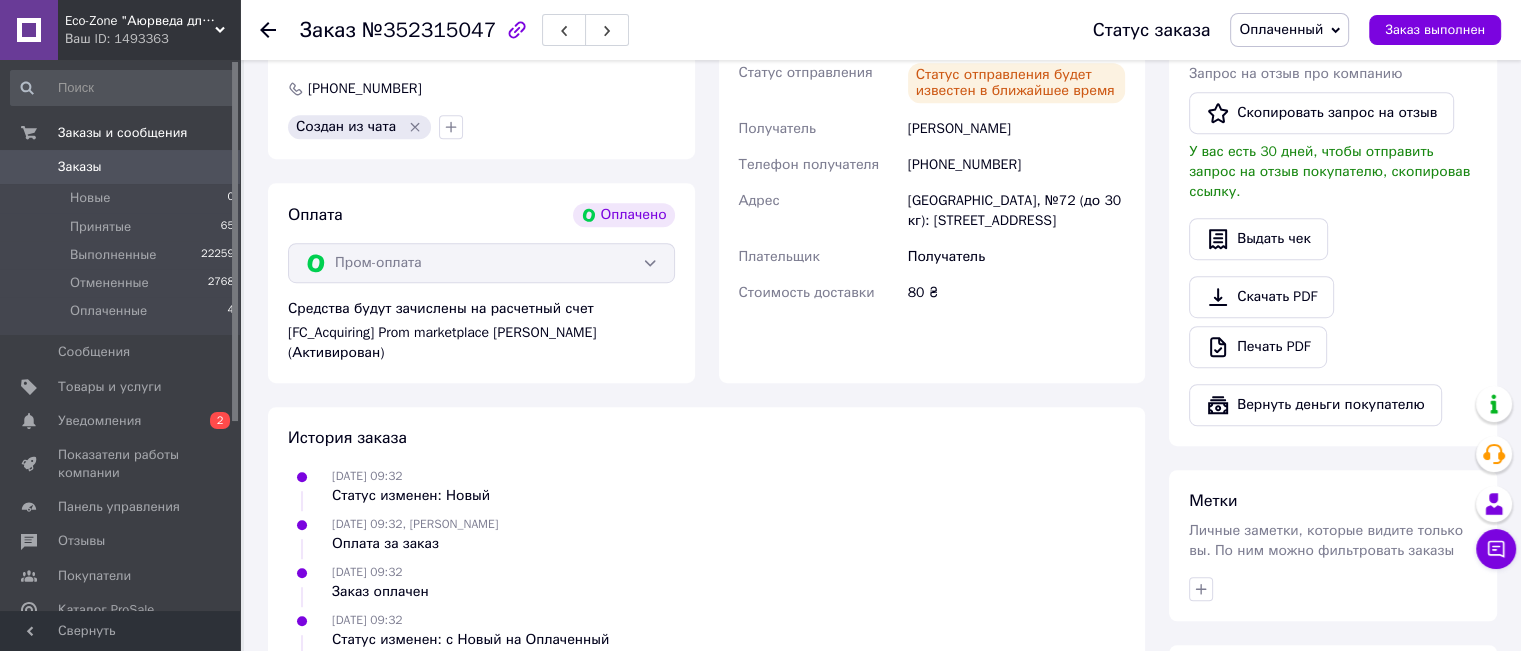 scroll, scrollTop: 1000, scrollLeft: 0, axis: vertical 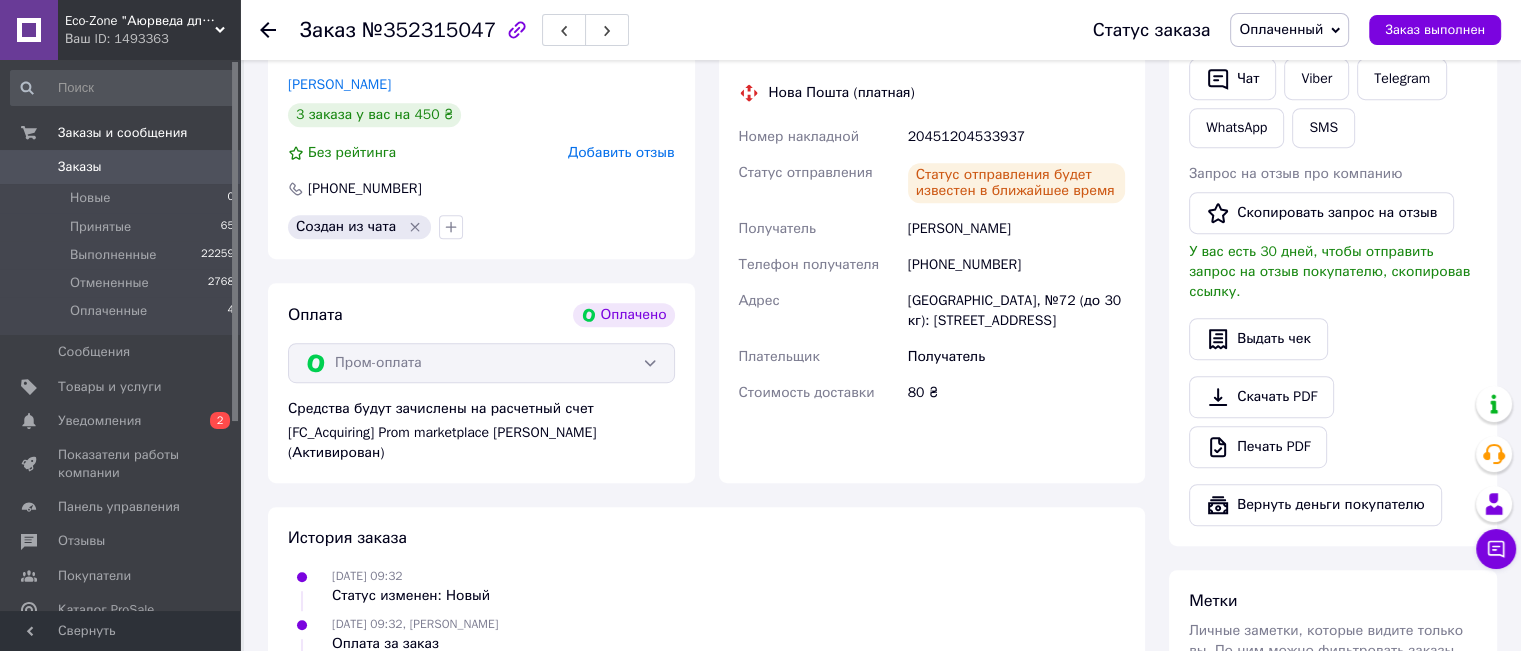click 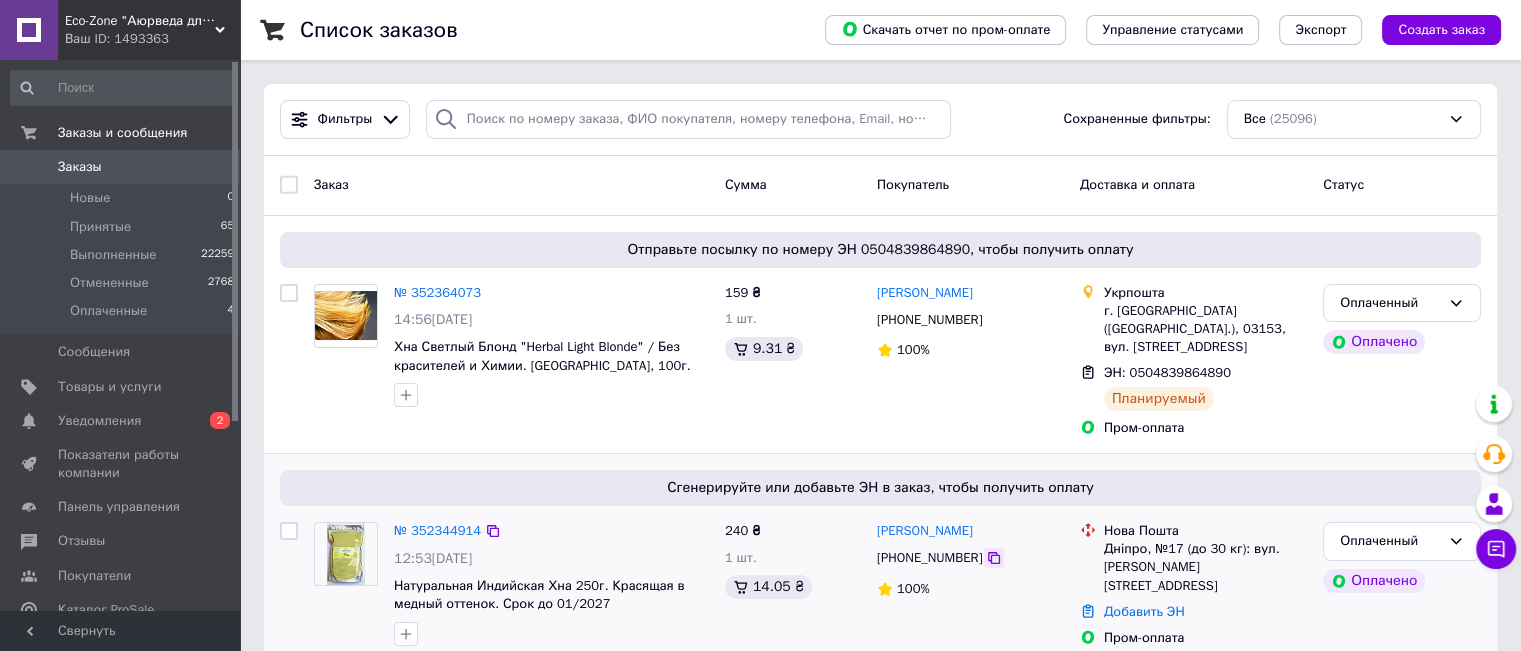click 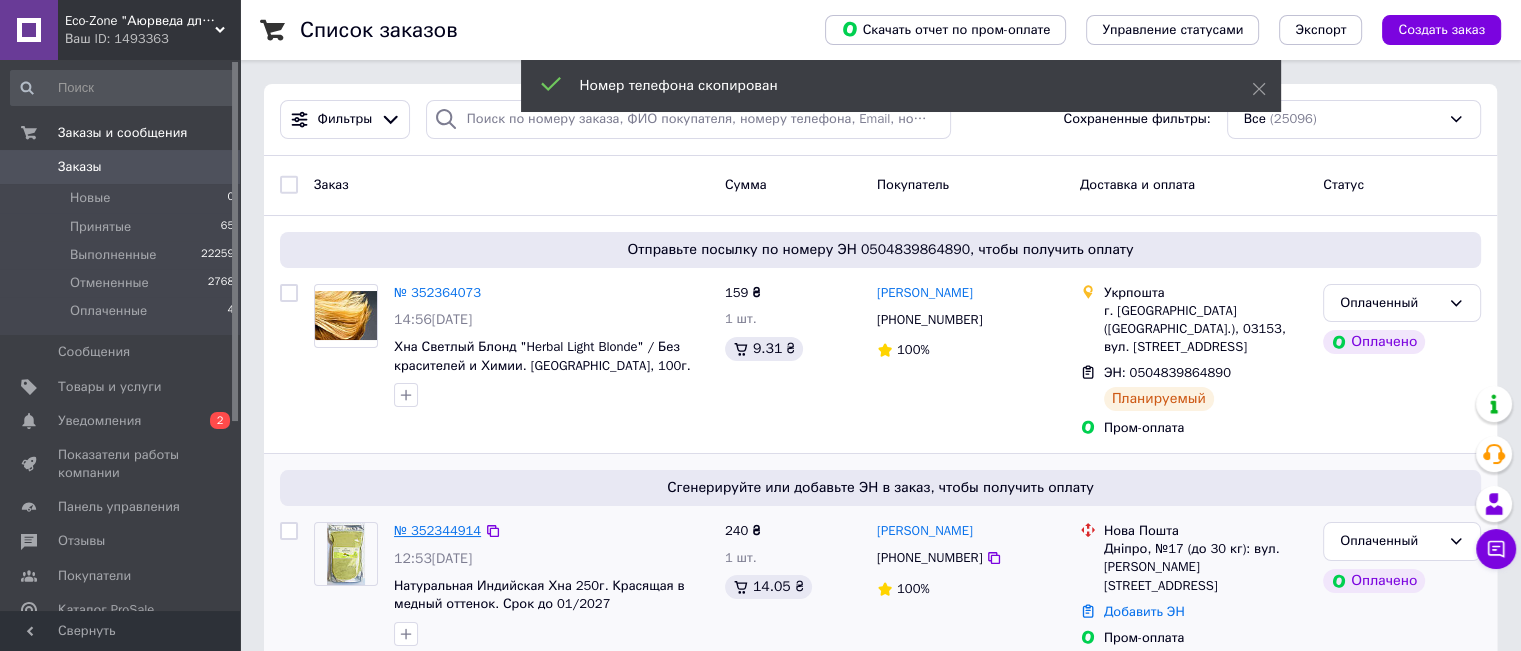 click on "№ 352344914" at bounding box center [437, 530] 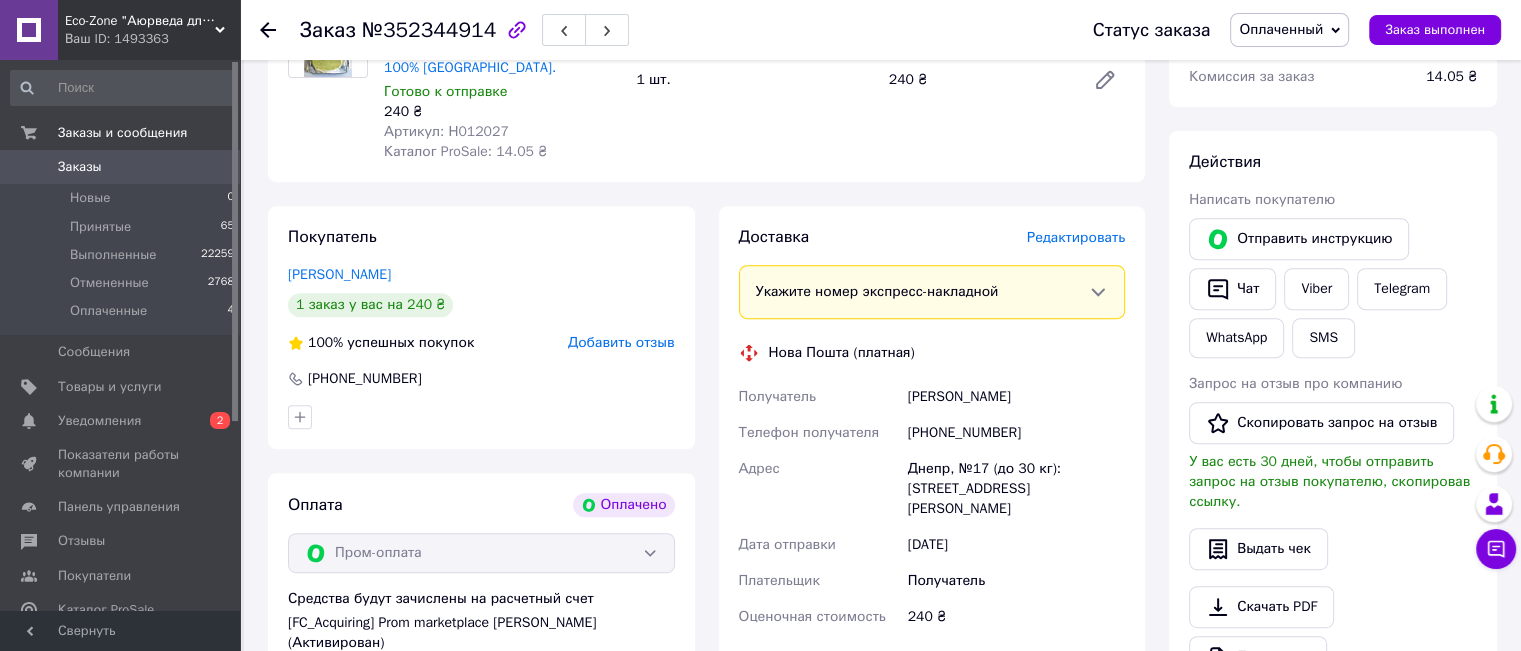 scroll, scrollTop: 800, scrollLeft: 0, axis: vertical 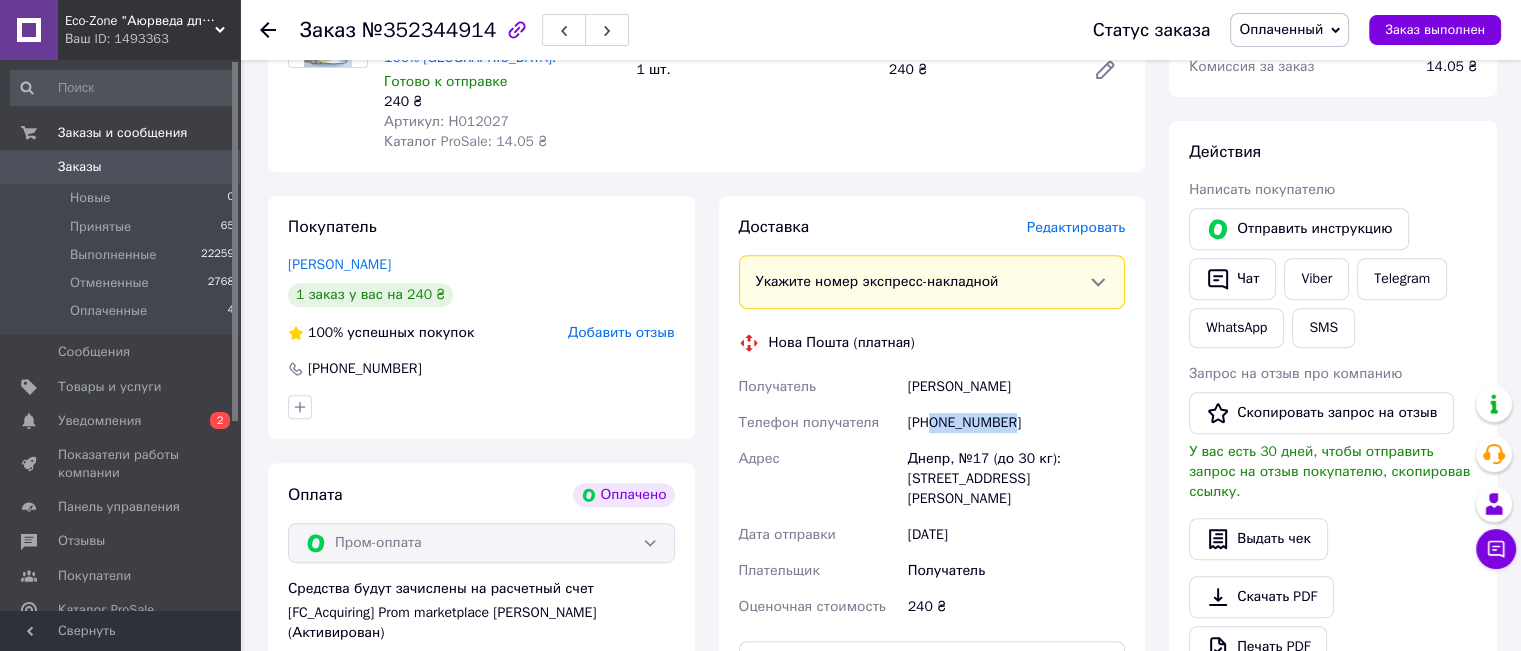 drag, startPoint x: 1007, startPoint y: 404, endPoint x: 934, endPoint y: 403, distance: 73.00685 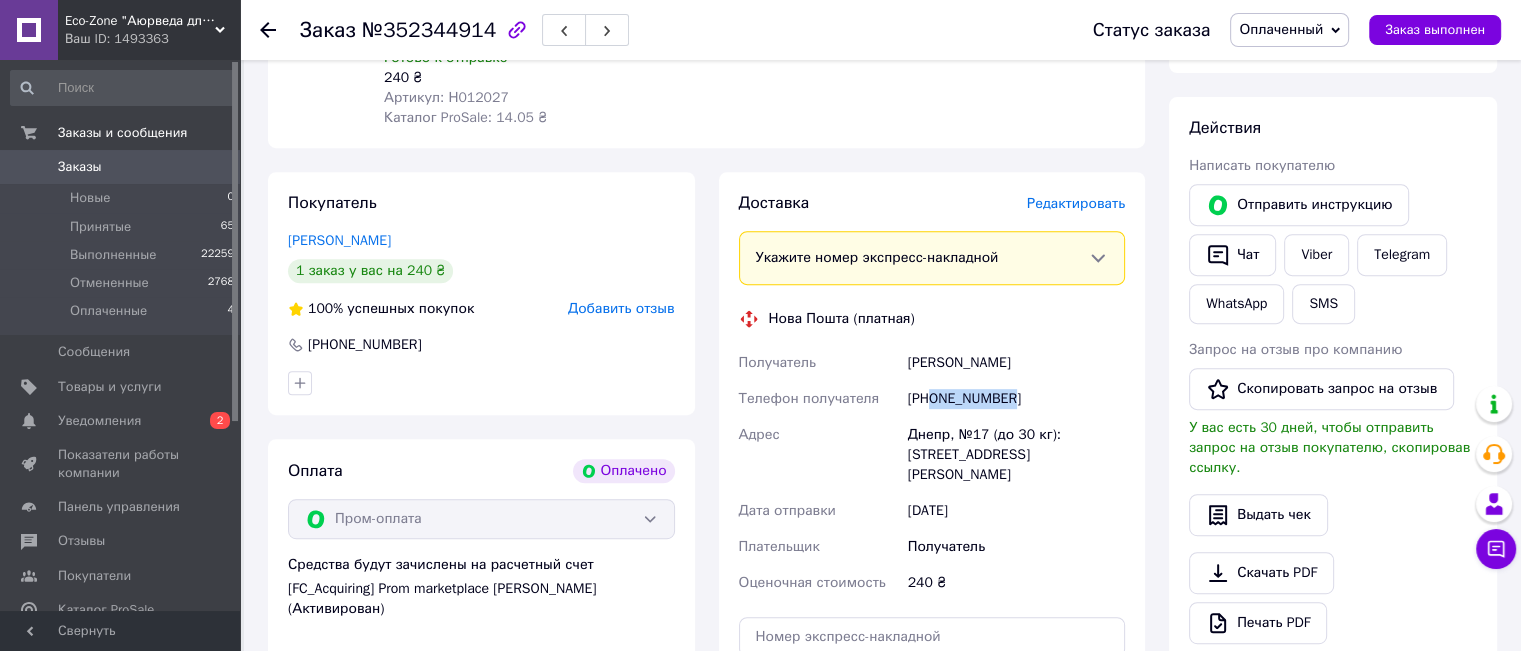 scroll, scrollTop: 900, scrollLeft: 0, axis: vertical 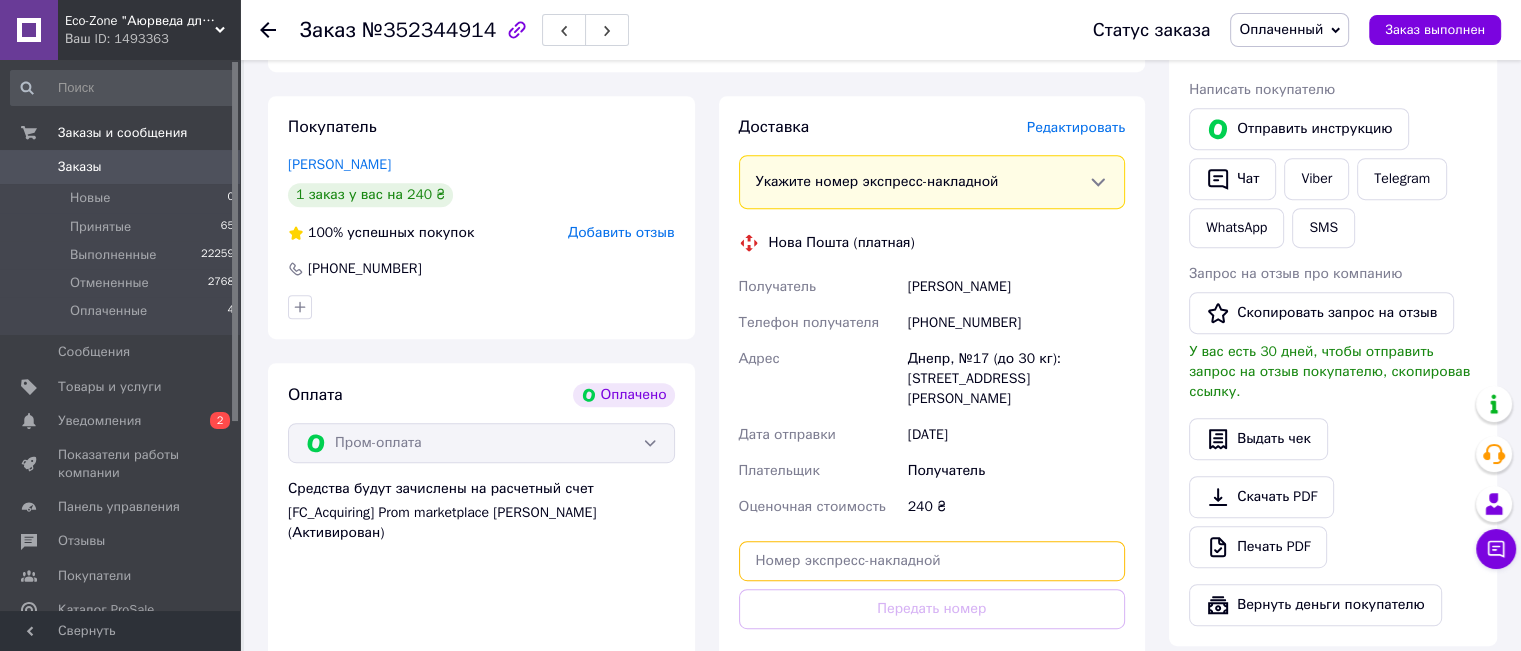 click at bounding box center (932, 561) 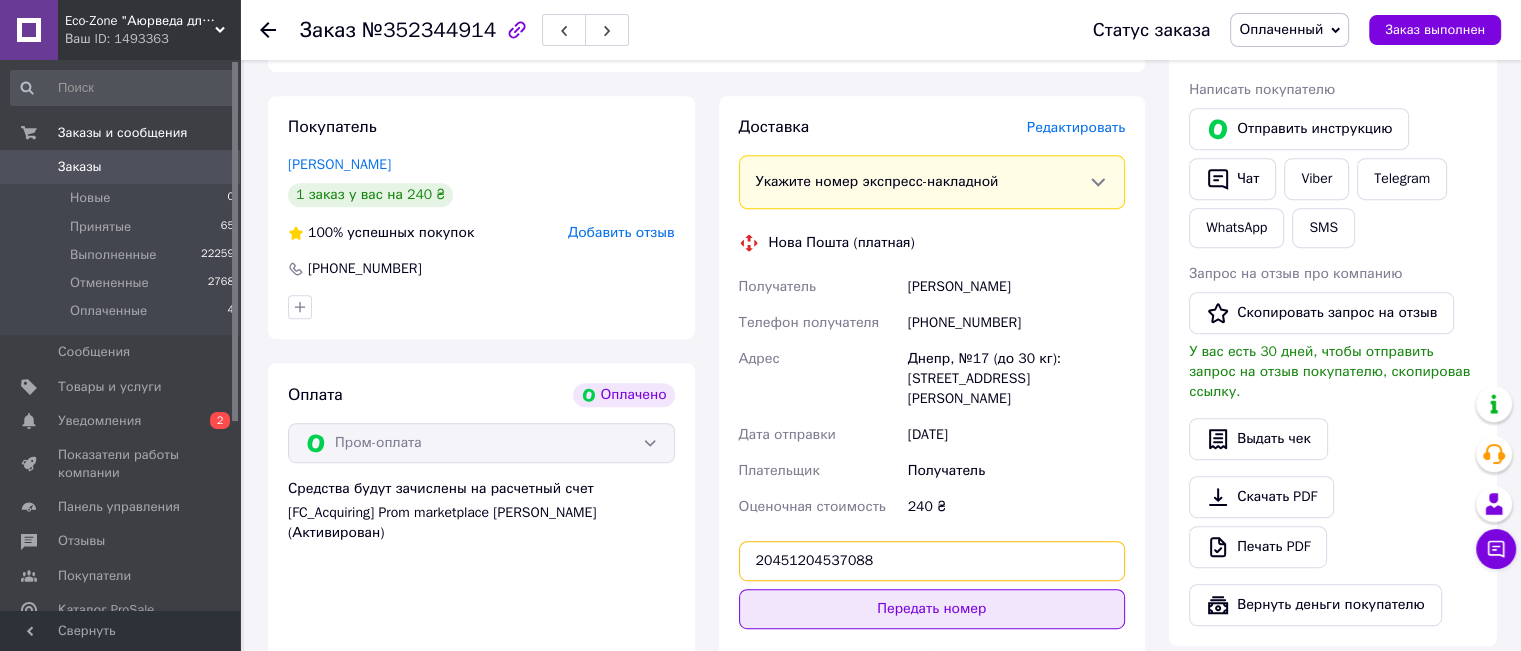 type on "20451204537088" 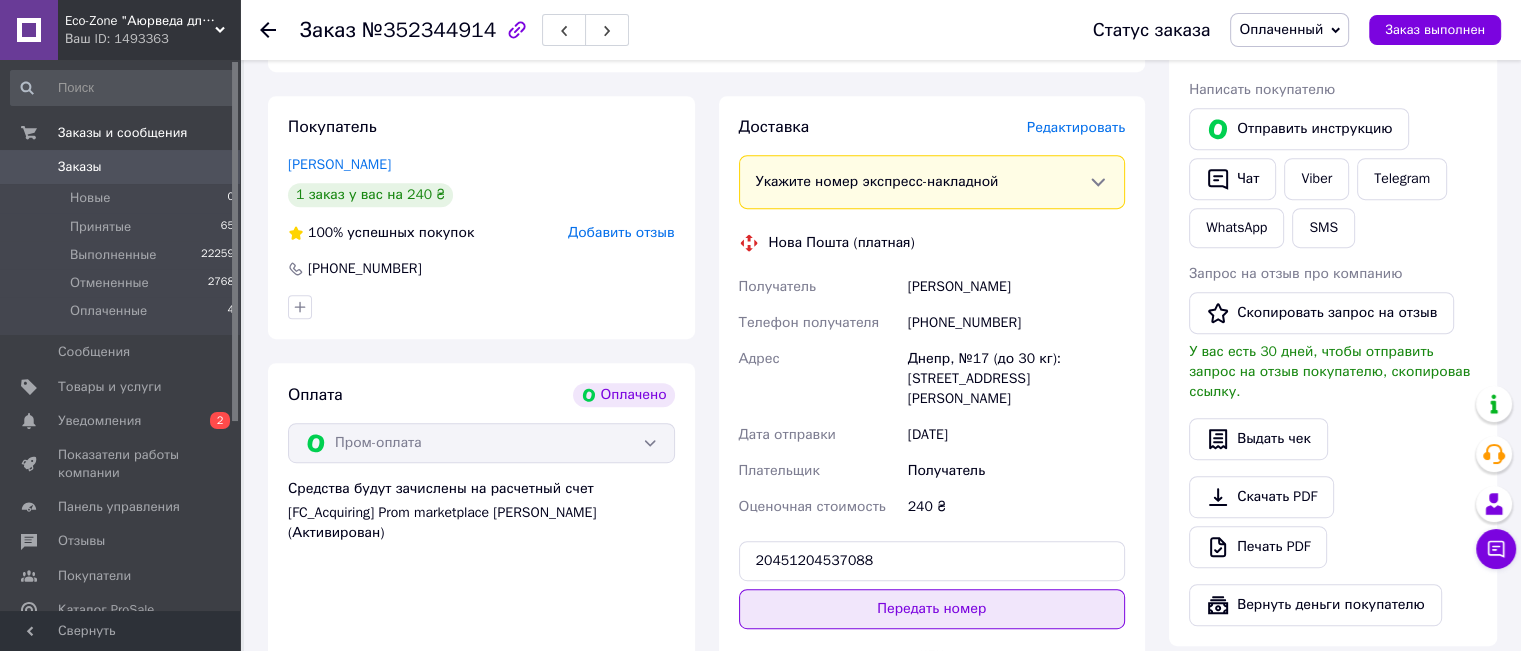 click on "Передать номер" at bounding box center [932, 609] 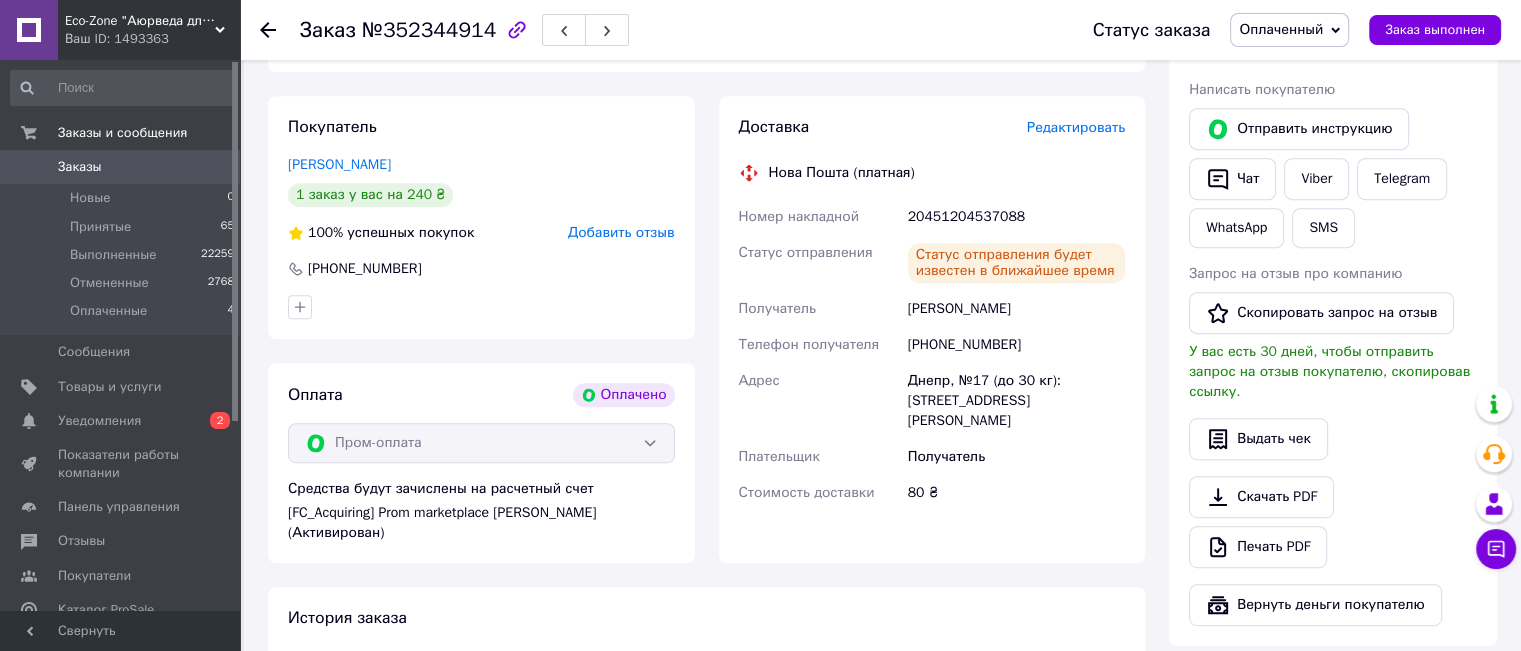 click 